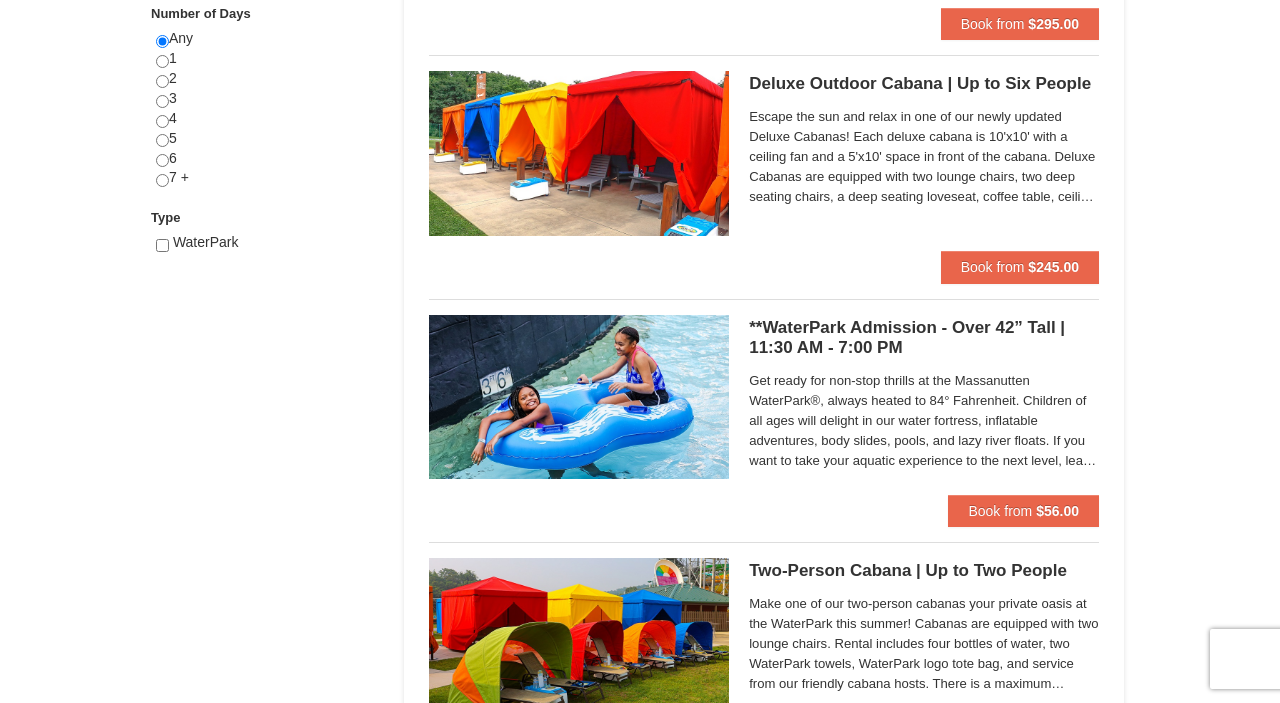 scroll, scrollTop: 894, scrollLeft: 0, axis: vertical 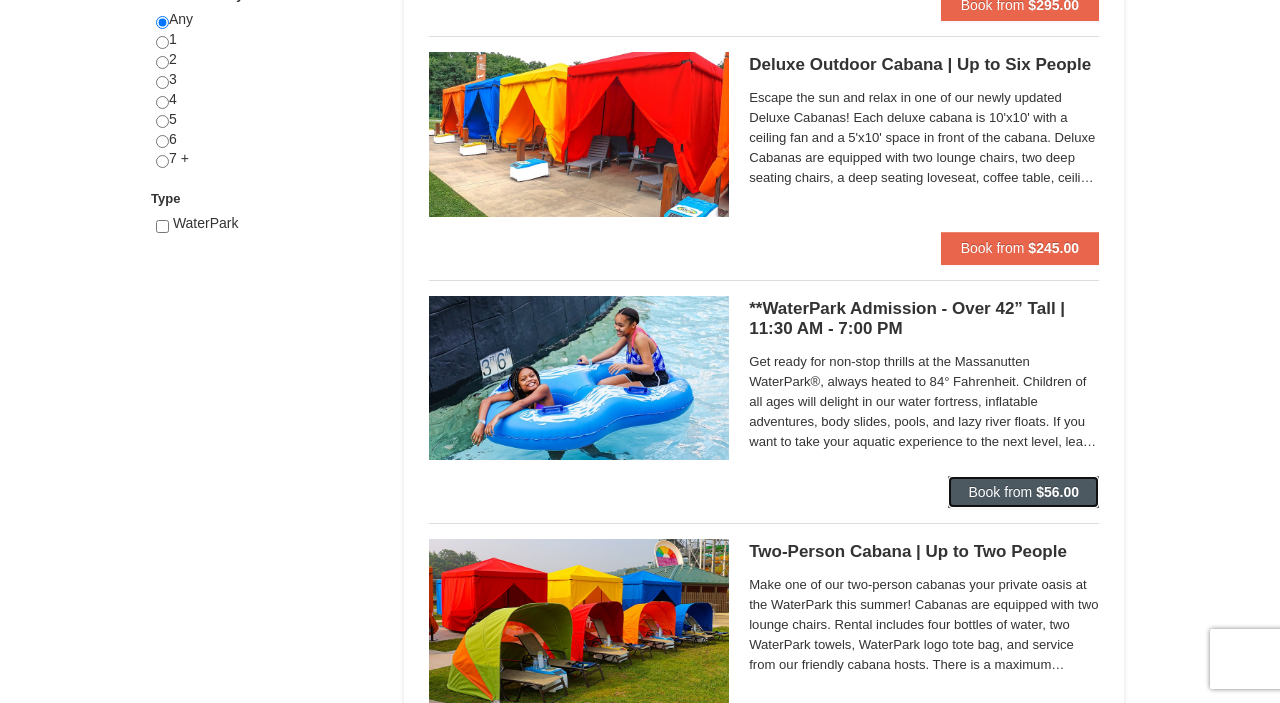 click on "Book from" at bounding box center [1000, 492] 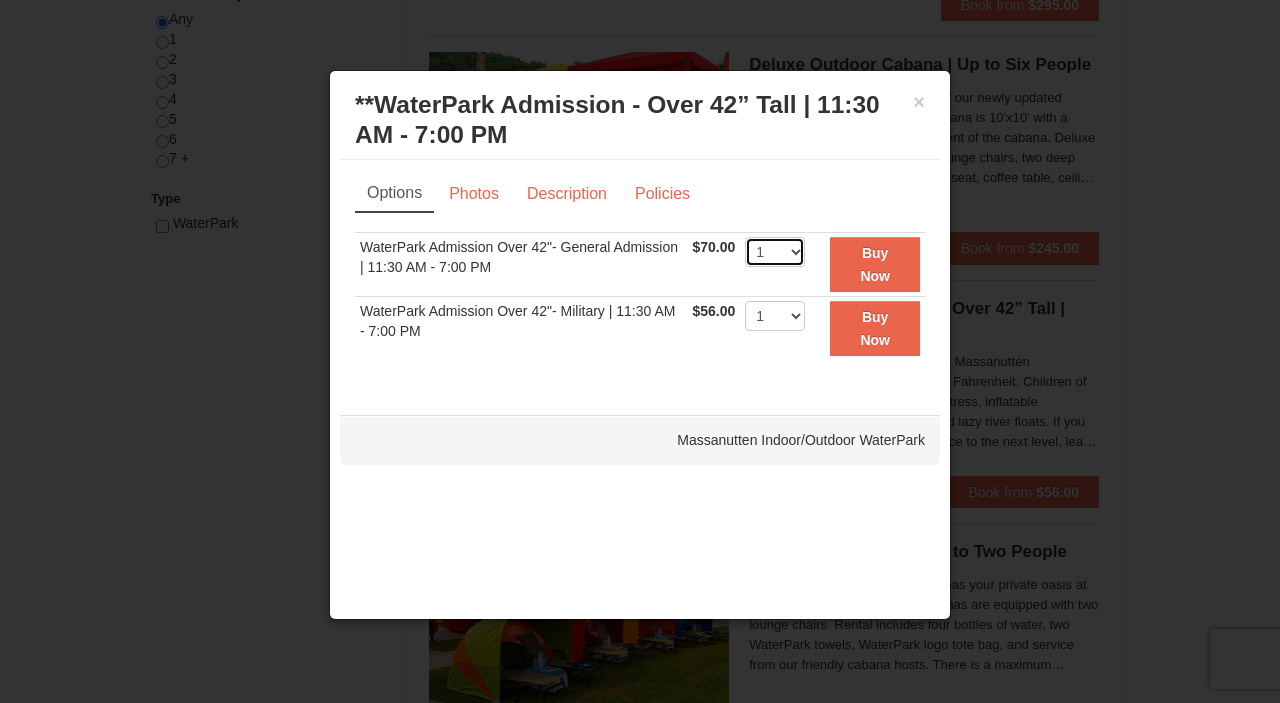 click on "1
2
3
4
5
6
7
8
9
10
11
12
13
14
15
16
17
18
19
20
21 22" at bounding box center [775, 252] 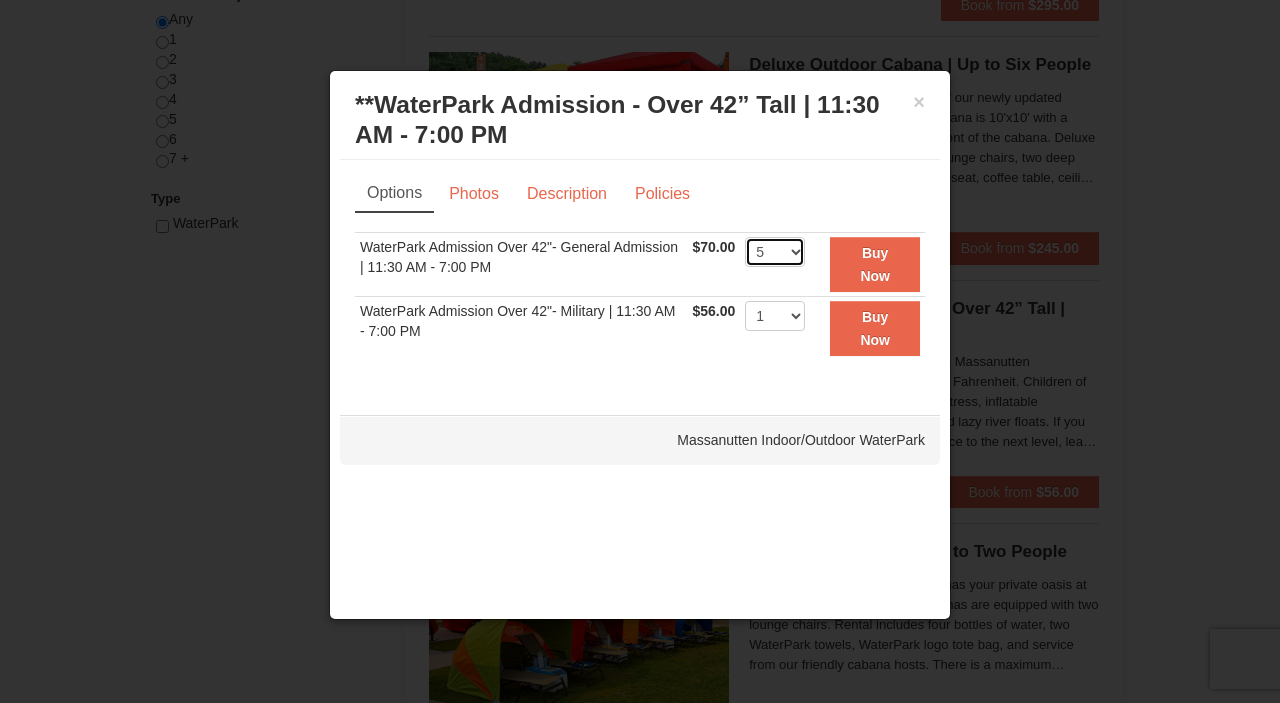 click on "5" at bounding box center (0, 0) 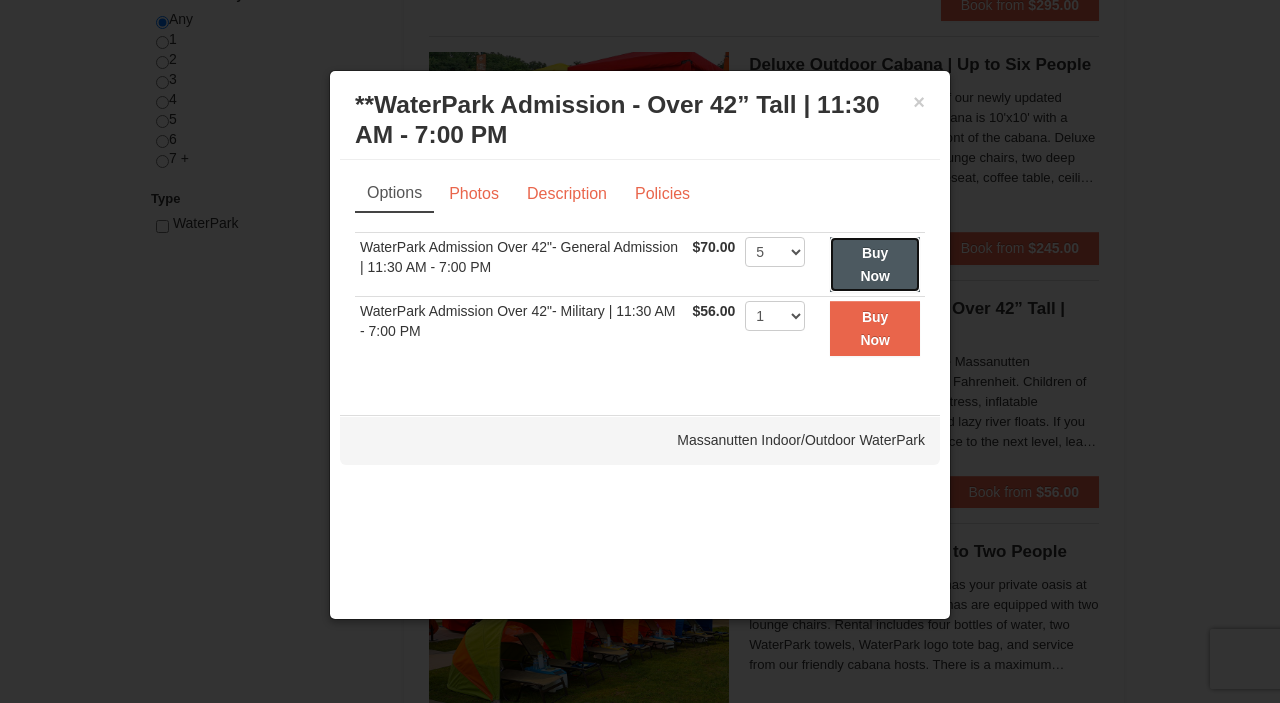 click on "Buy Now" at bounding box center [875, 264] 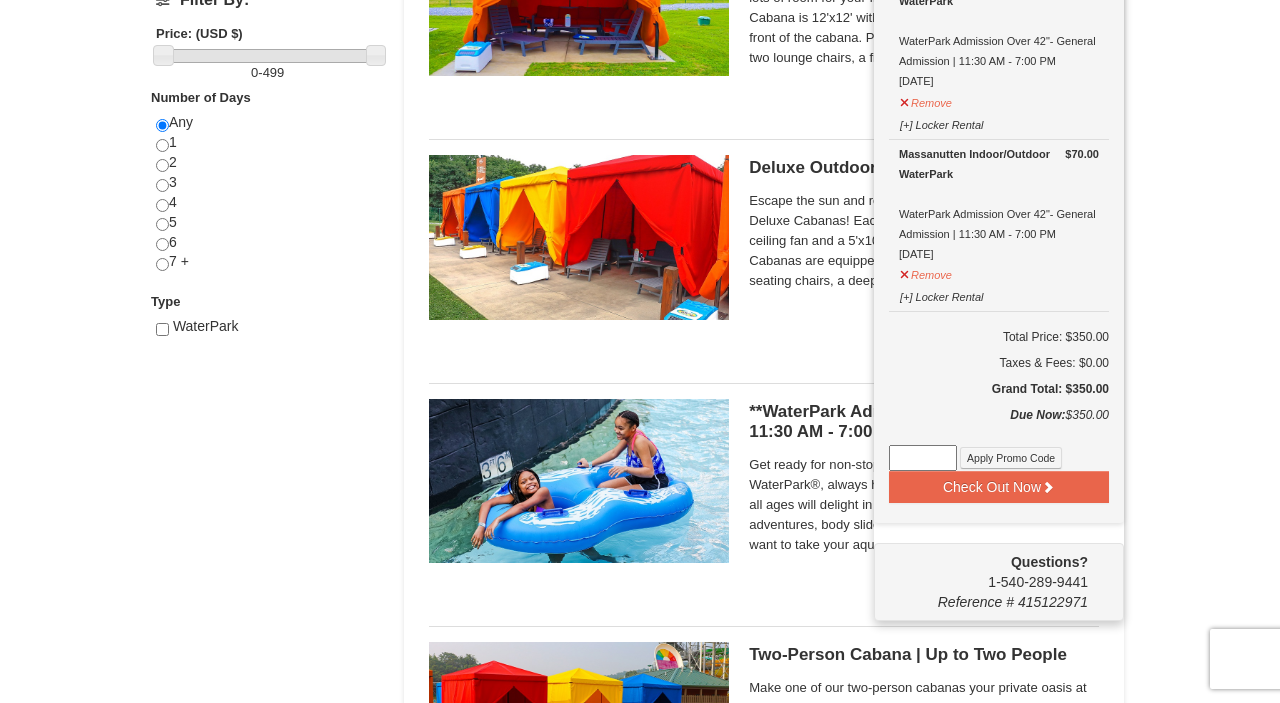 scroll, scrollTop: 802, scrollLeft: 0, axis: vertical 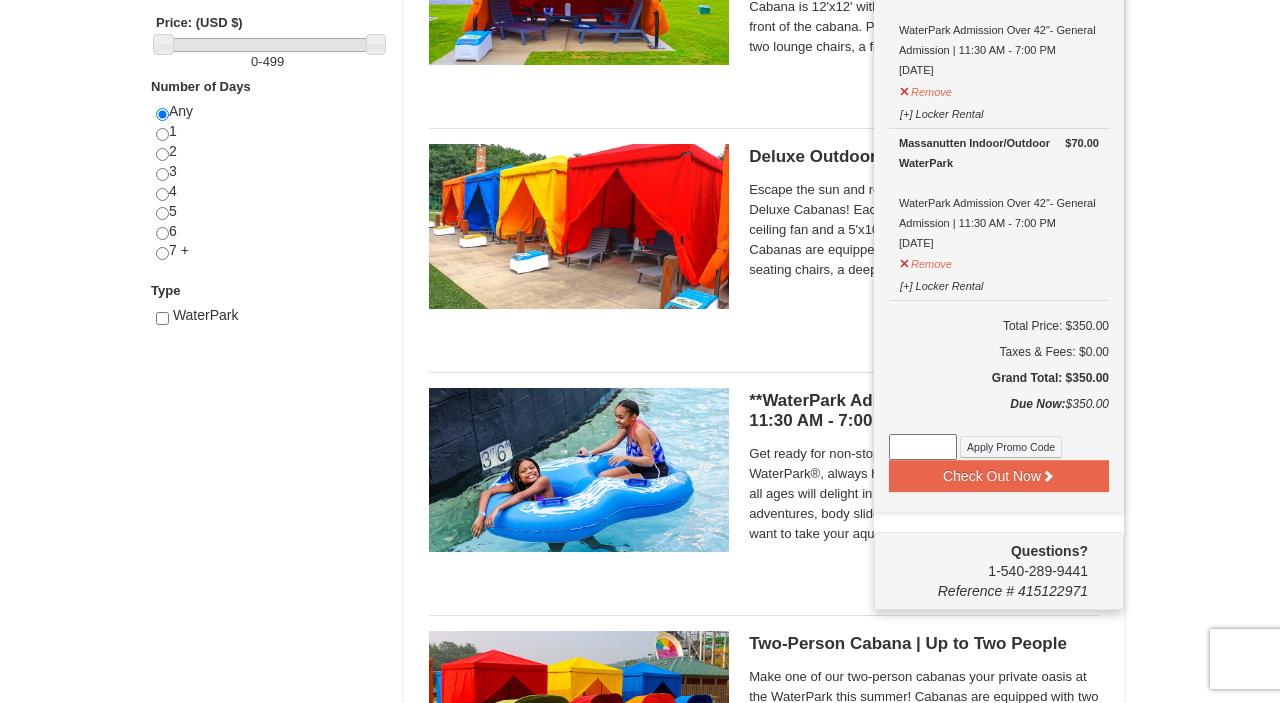 click at bounding box center [923, 447] 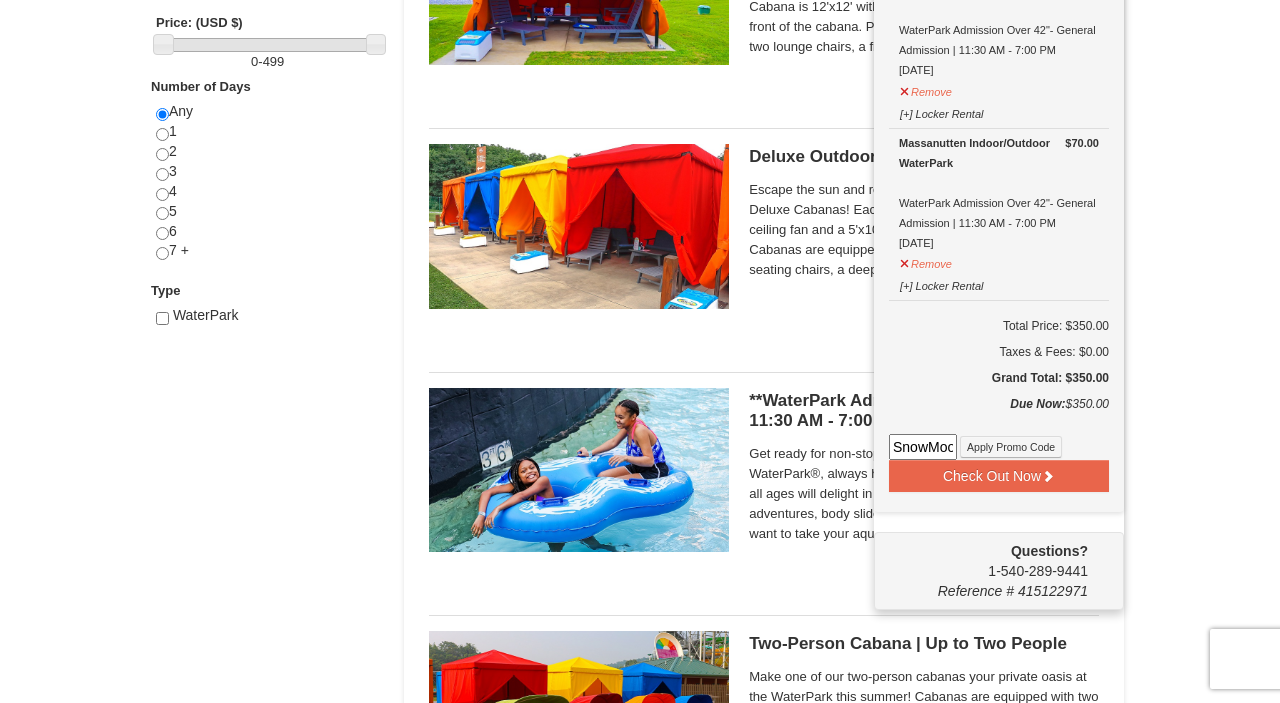 scroll, scrollTop: 0, scrollLeft: 62, axis: horizontal 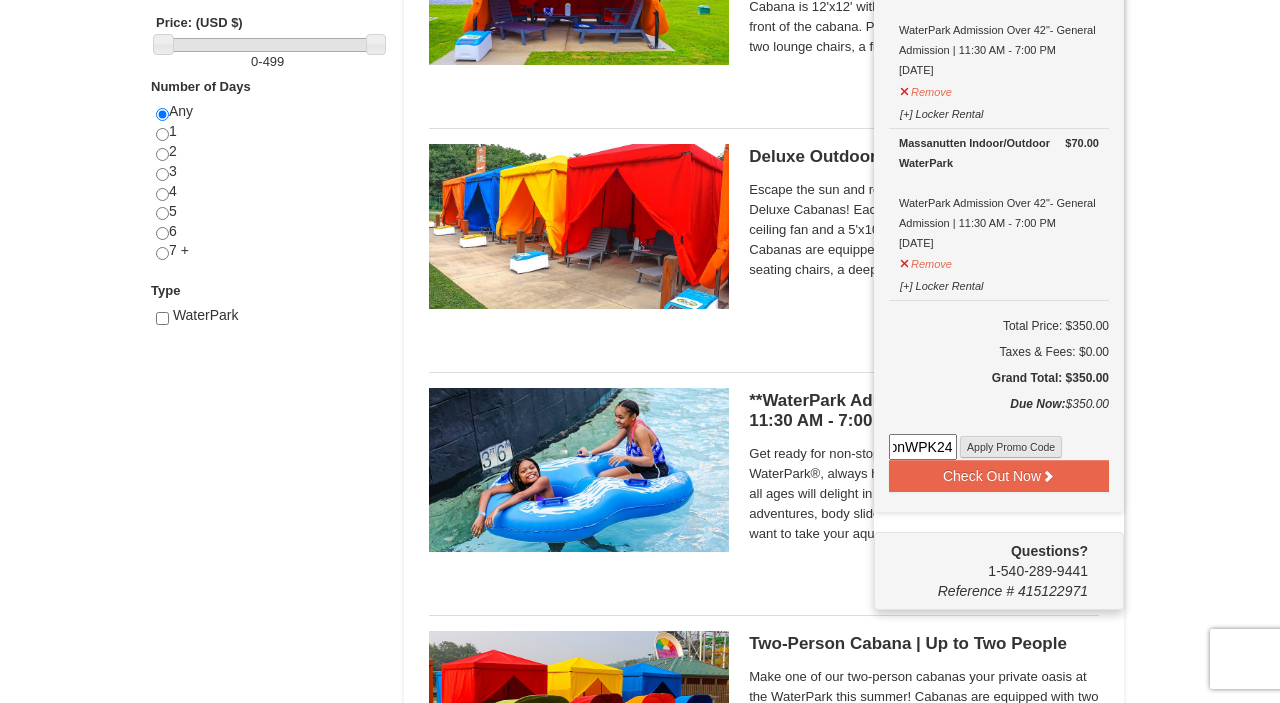 type on "SnowMoonWPK24" 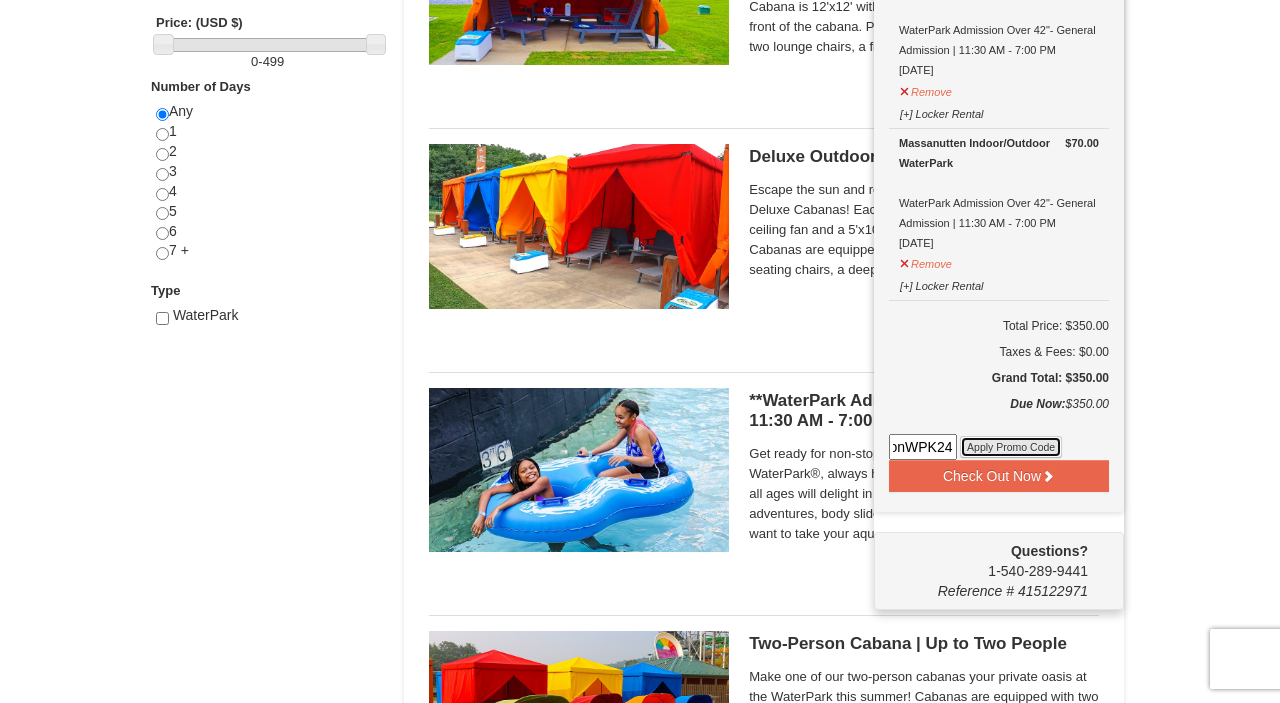 click on "Apply Promo Code" at bounding box center [1011, 447] 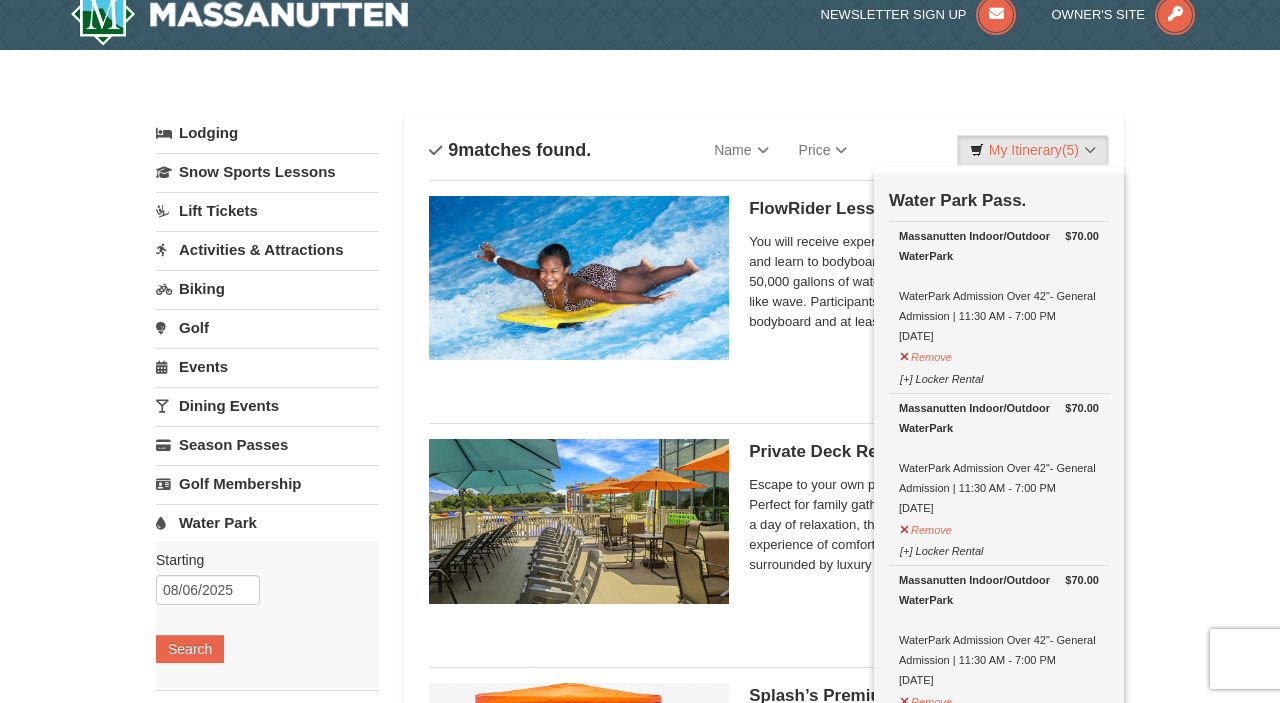 scroll, scrollTop: 19, scrollLeft: 0, axis: vertical 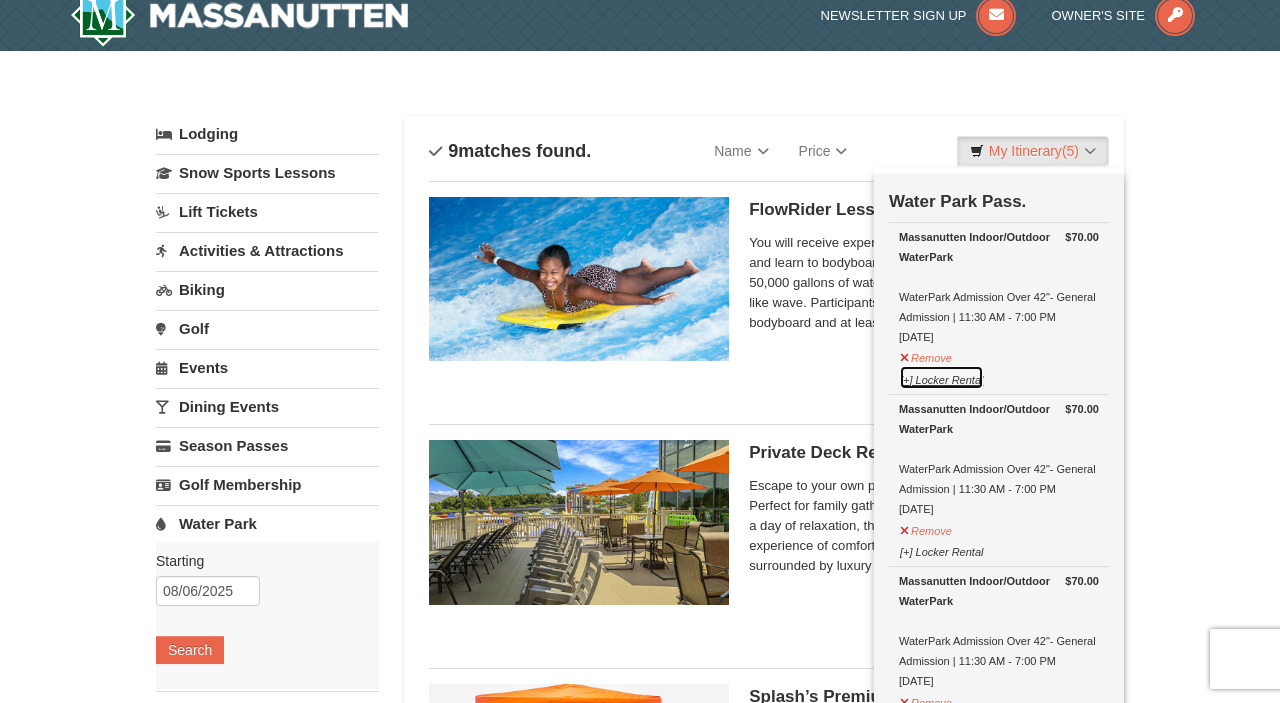 click on "[+] Locker Rental" at bounding box center [941, 377] 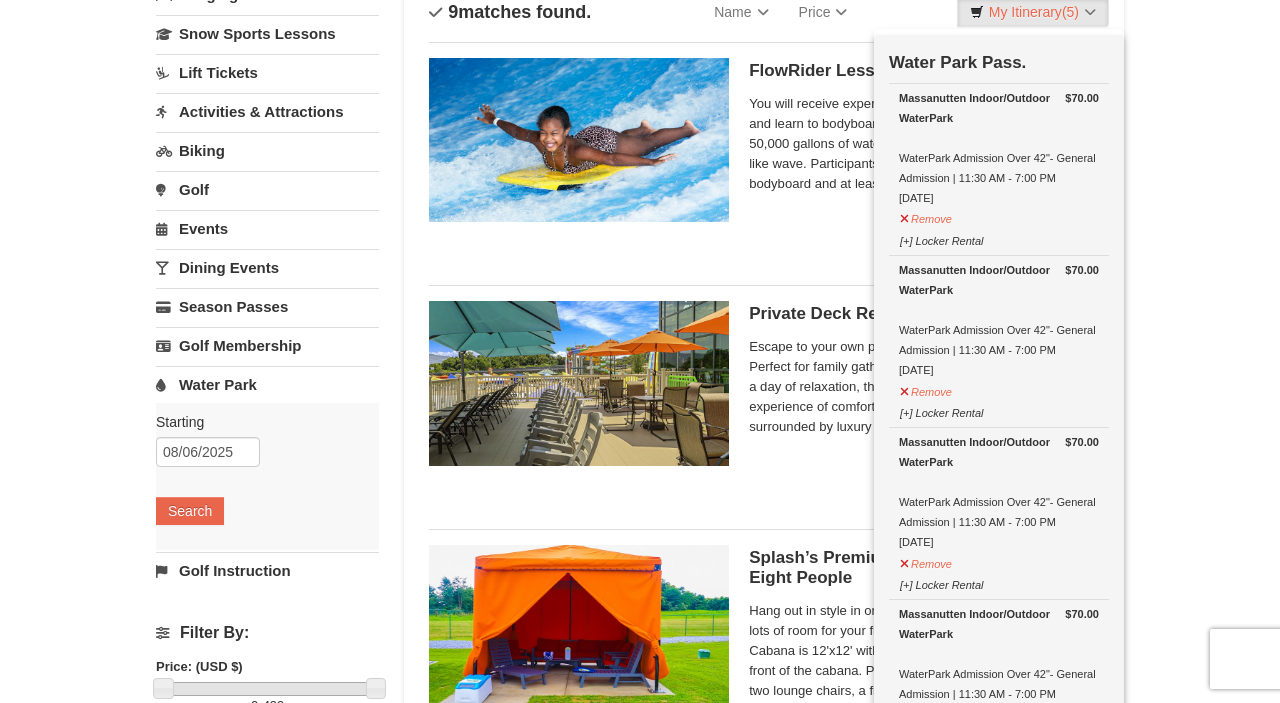 scroll, scrollTop: 156, scrollLeft: 0, axis: vertical 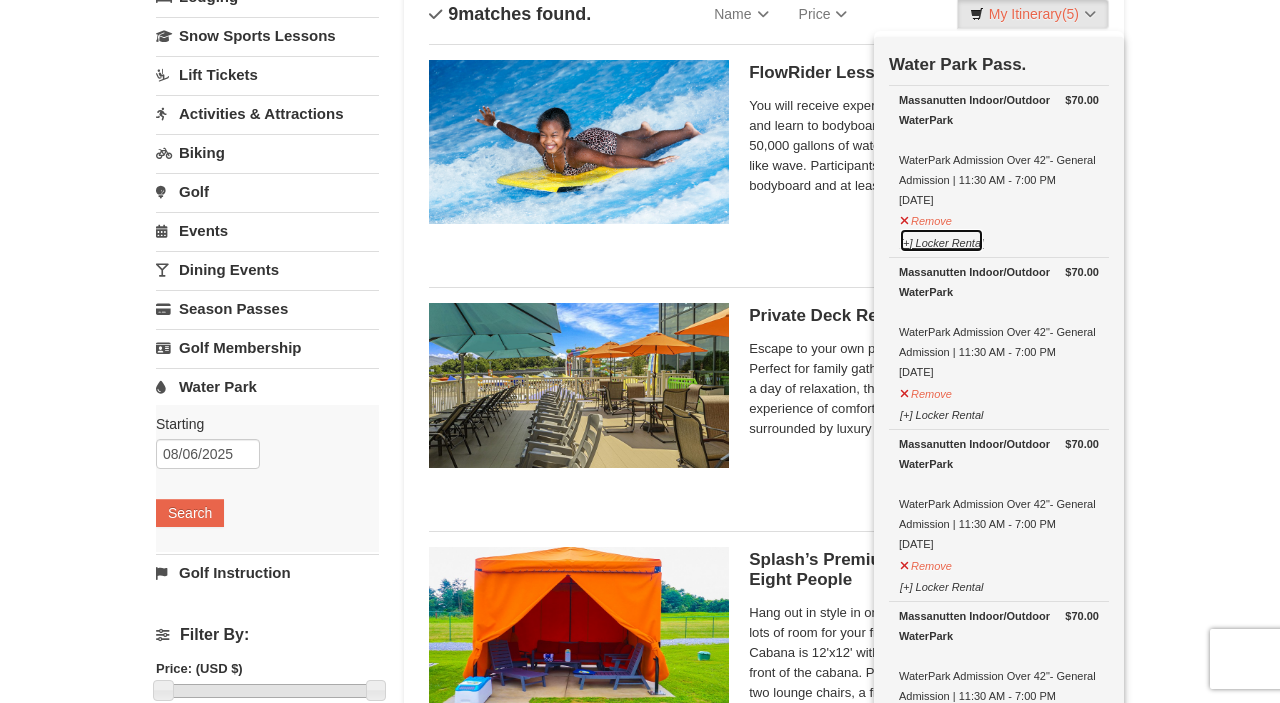 click on "[+] Locker Rental" at bounding box center [941, 240] 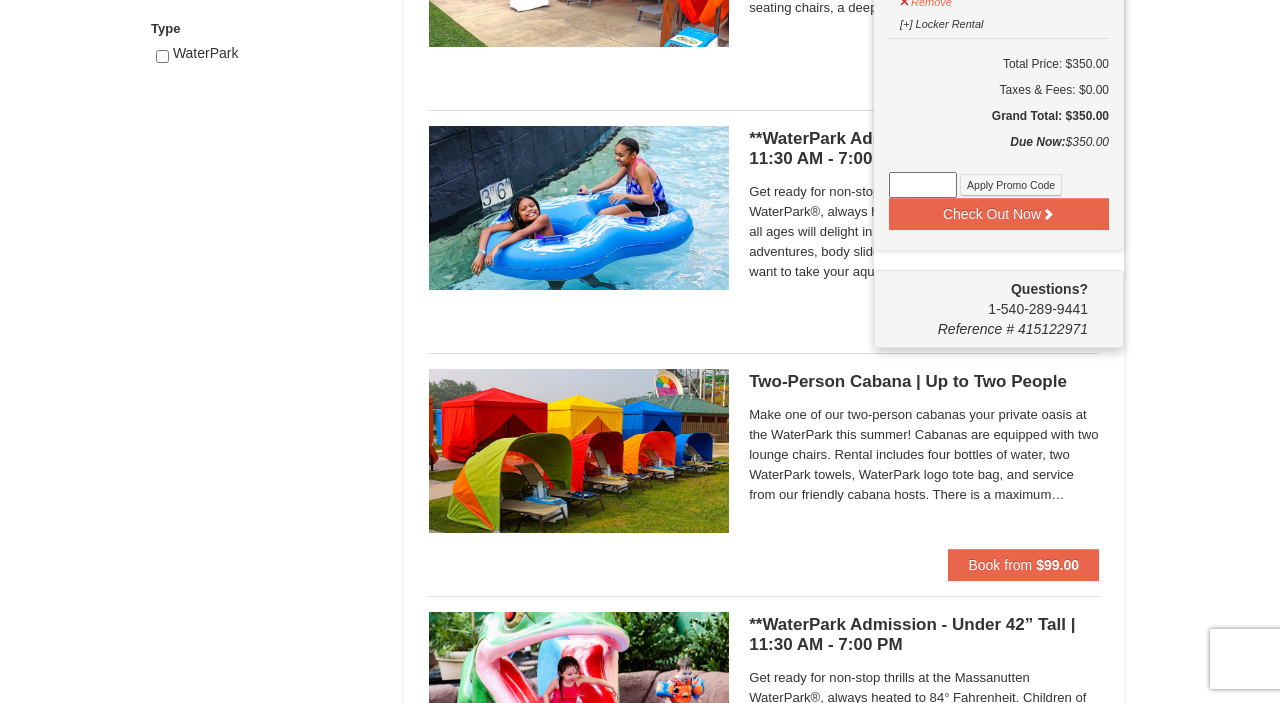 scroll, scrollTop: 1060, scrollLeft: 0, axis: vertical 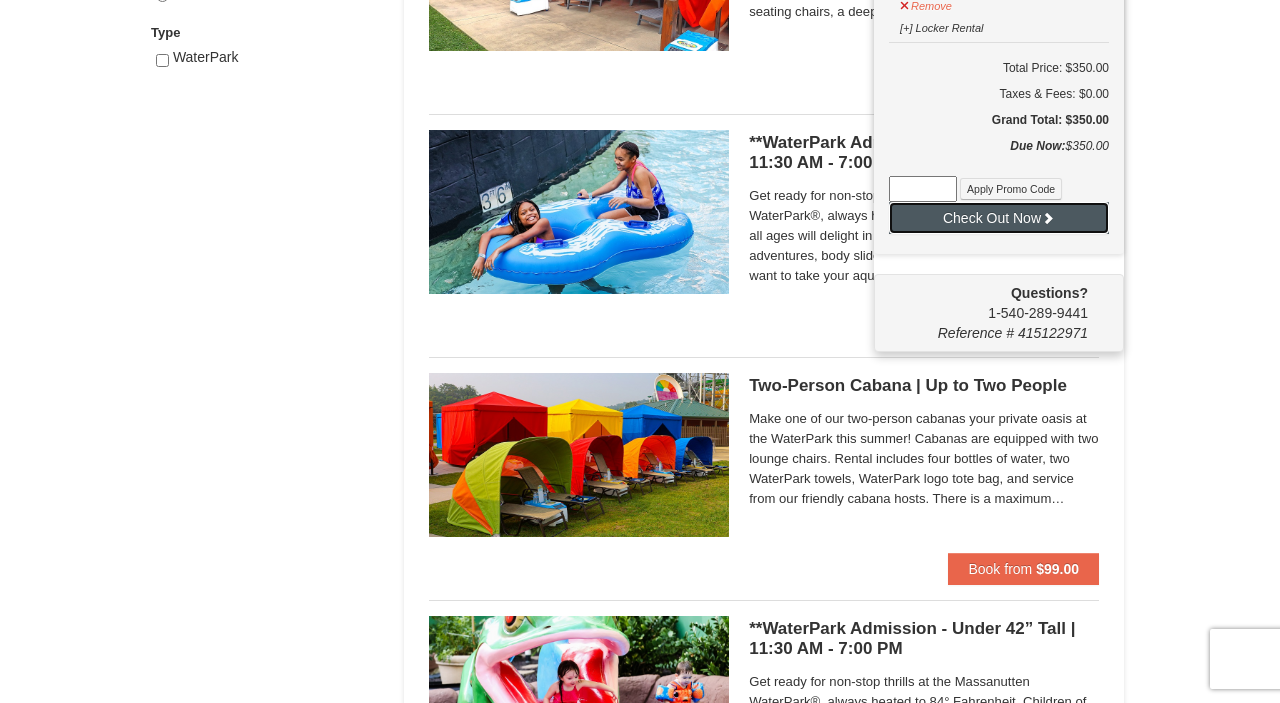 click on "Check Out Now" at bounding box center (999, 218) 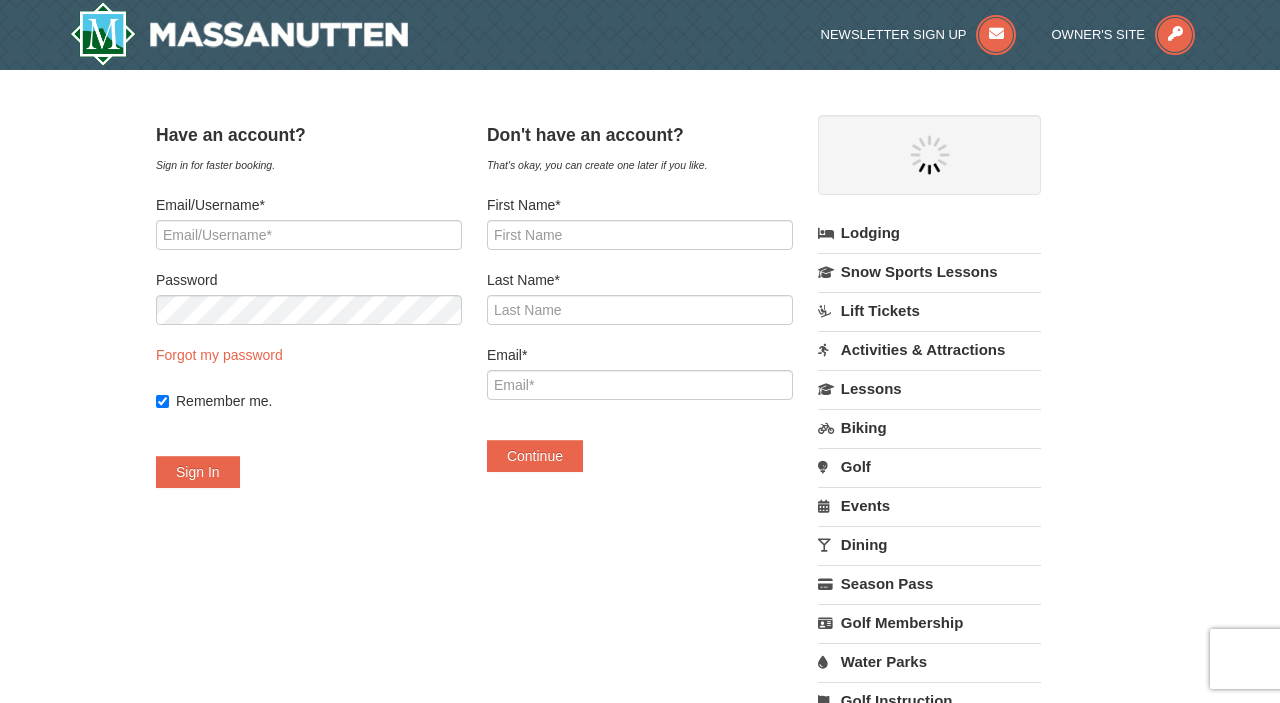 scroll, scrollTop: 0, scrollLeft: 0, axis: both 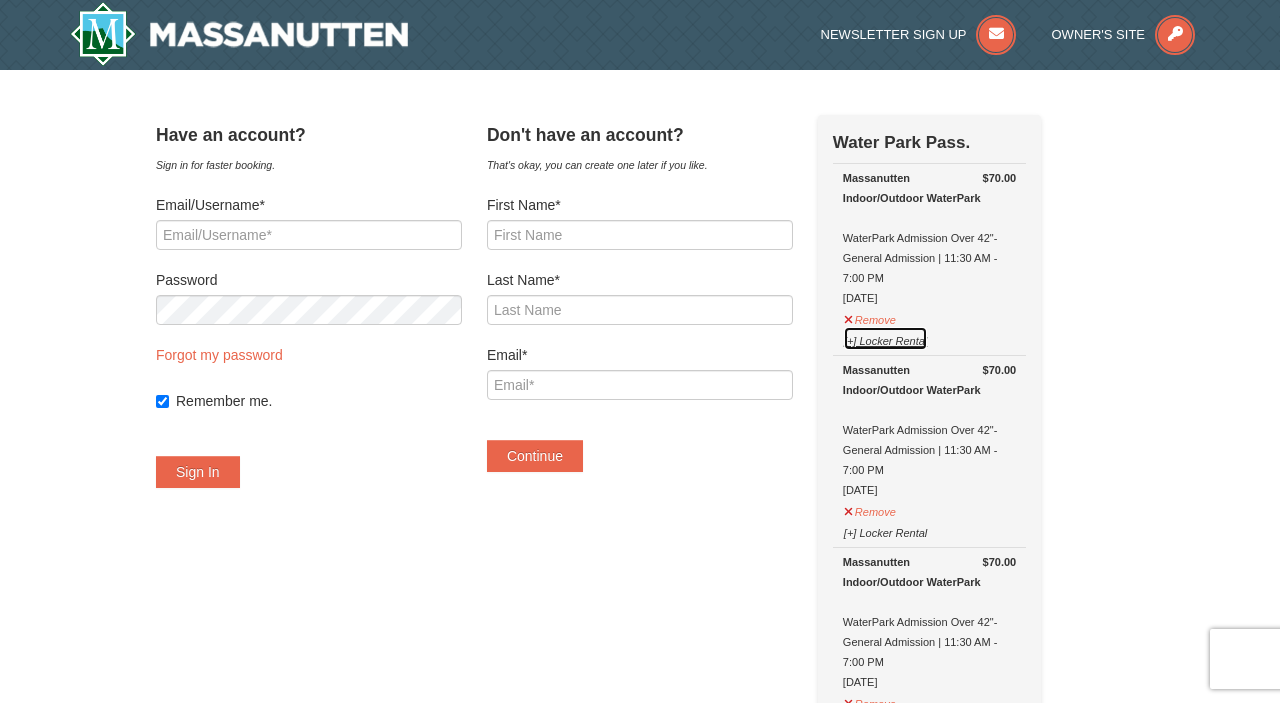click on "[+] Locker Rental" at bounding box center [885, 338] 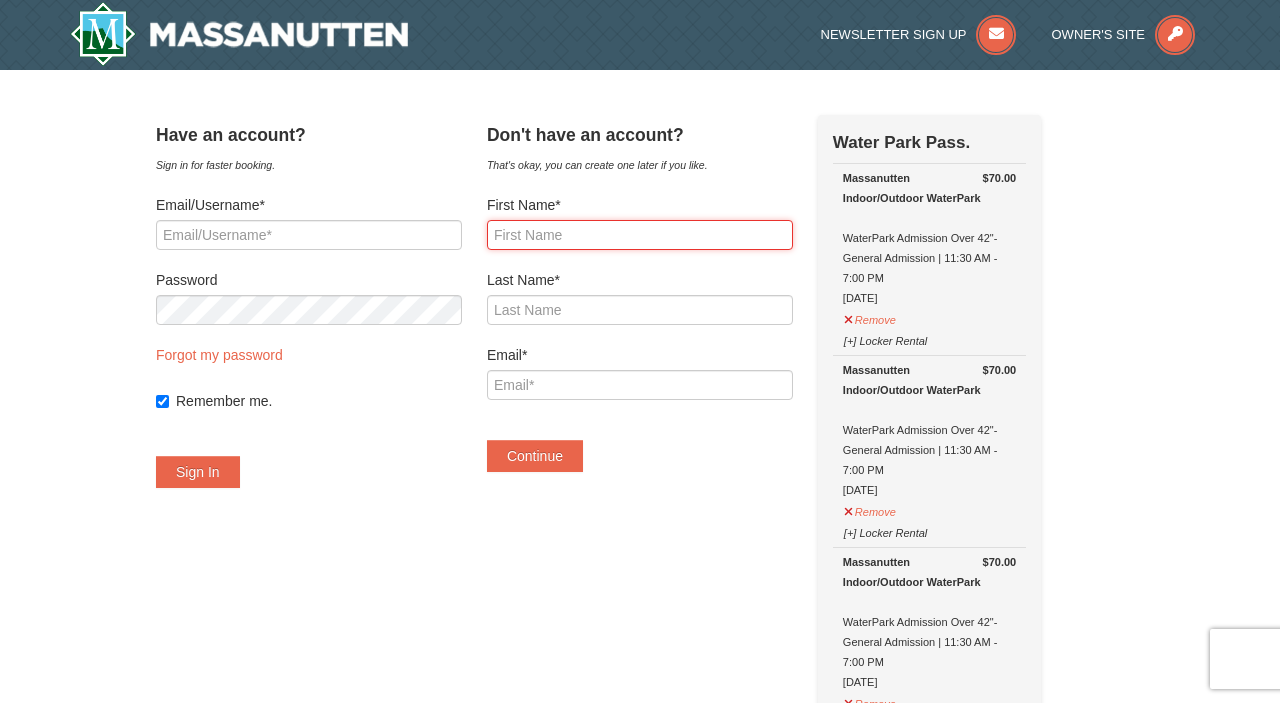 click on "First Name*" at bounding box center [640, 235] 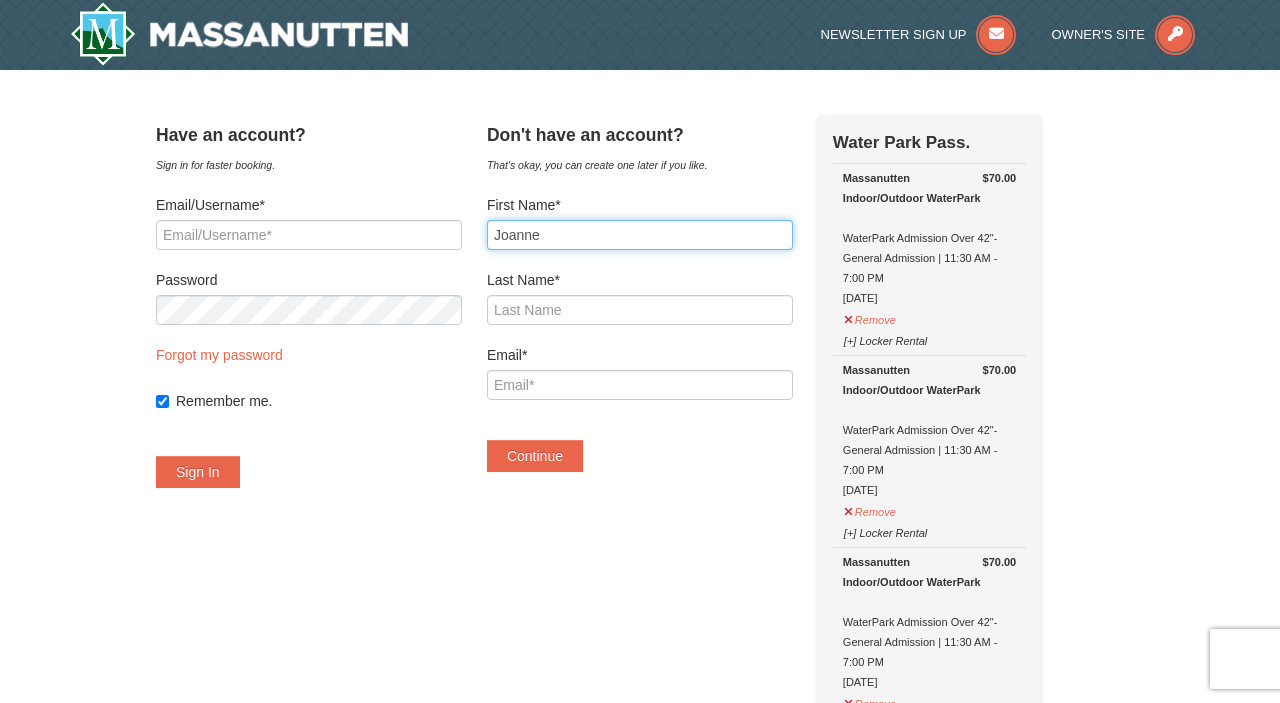 type on "Joanne" 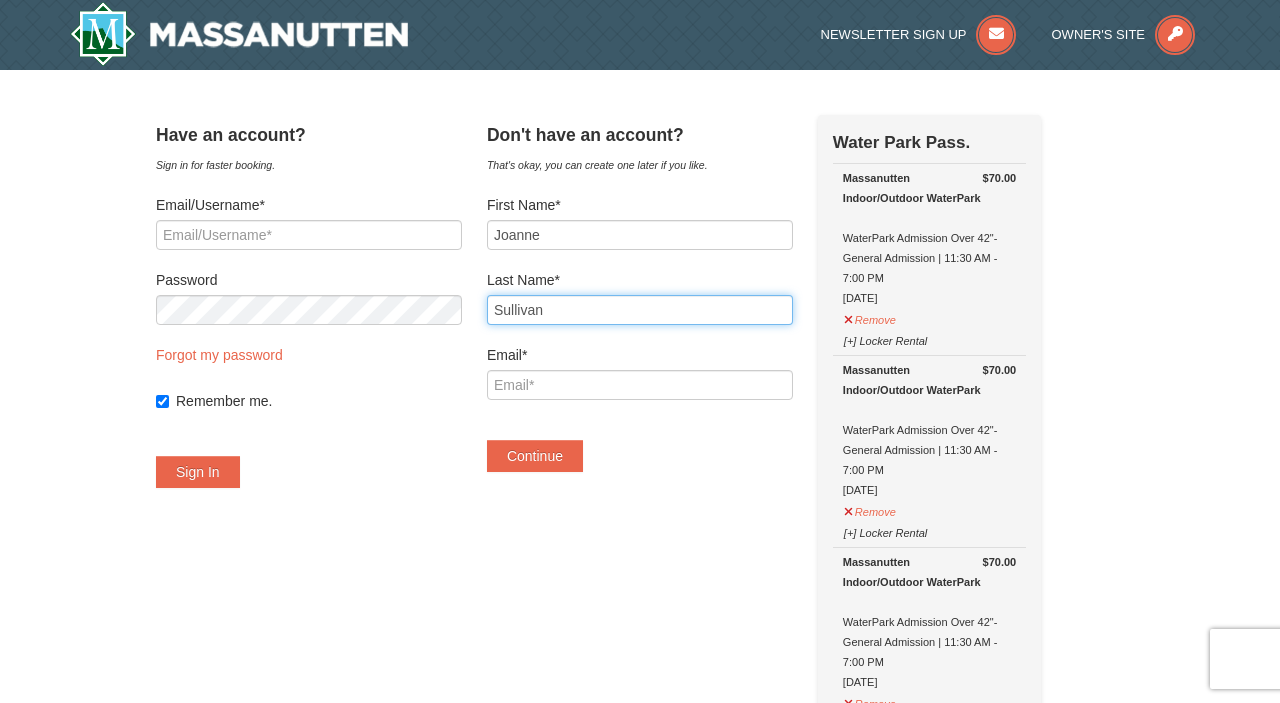 type on "Sullivan" 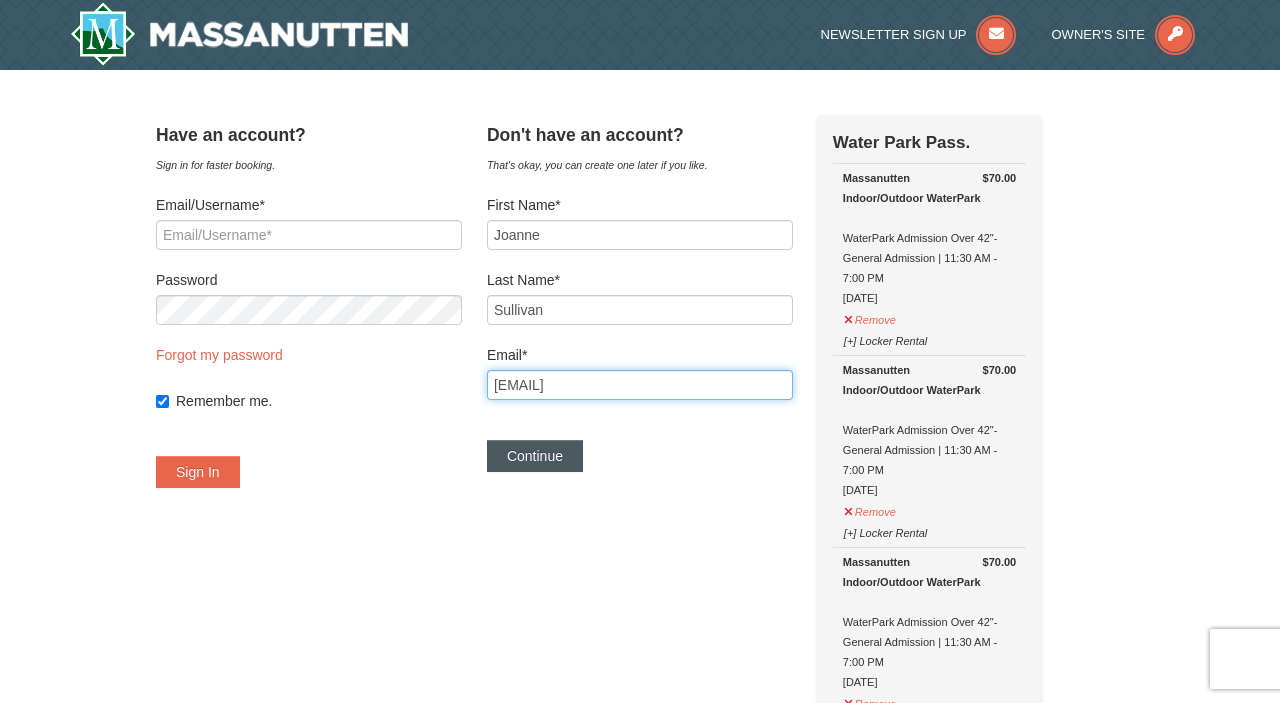 type on "[EMAIL]" 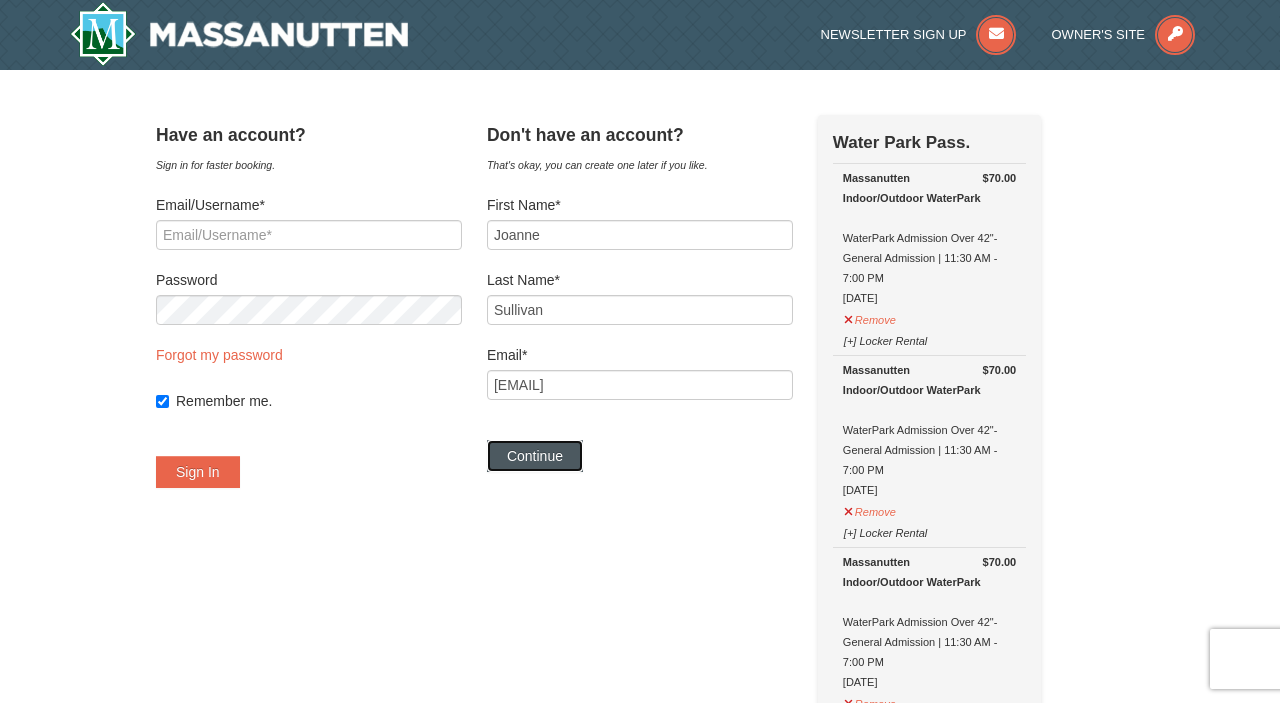 click on "Continue" at bounding box center [535, 456] 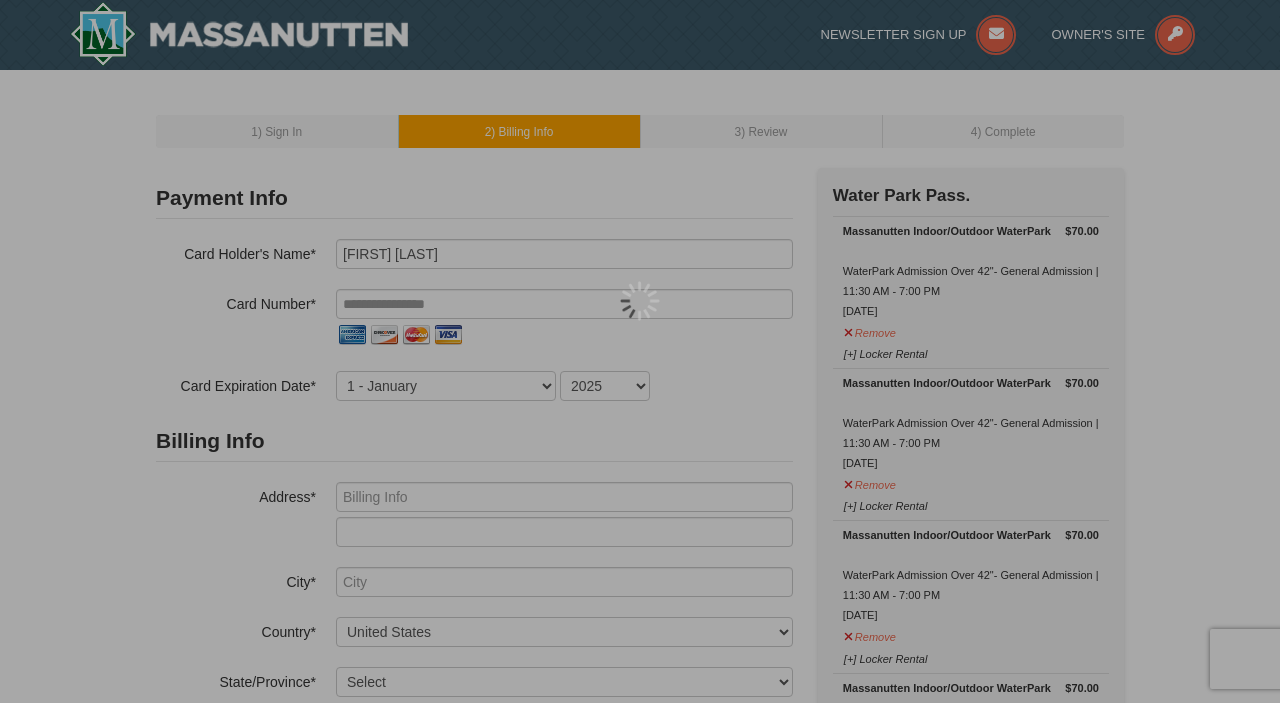 scroll, scrollTop: 0, scrollLeft: 0, axis: both 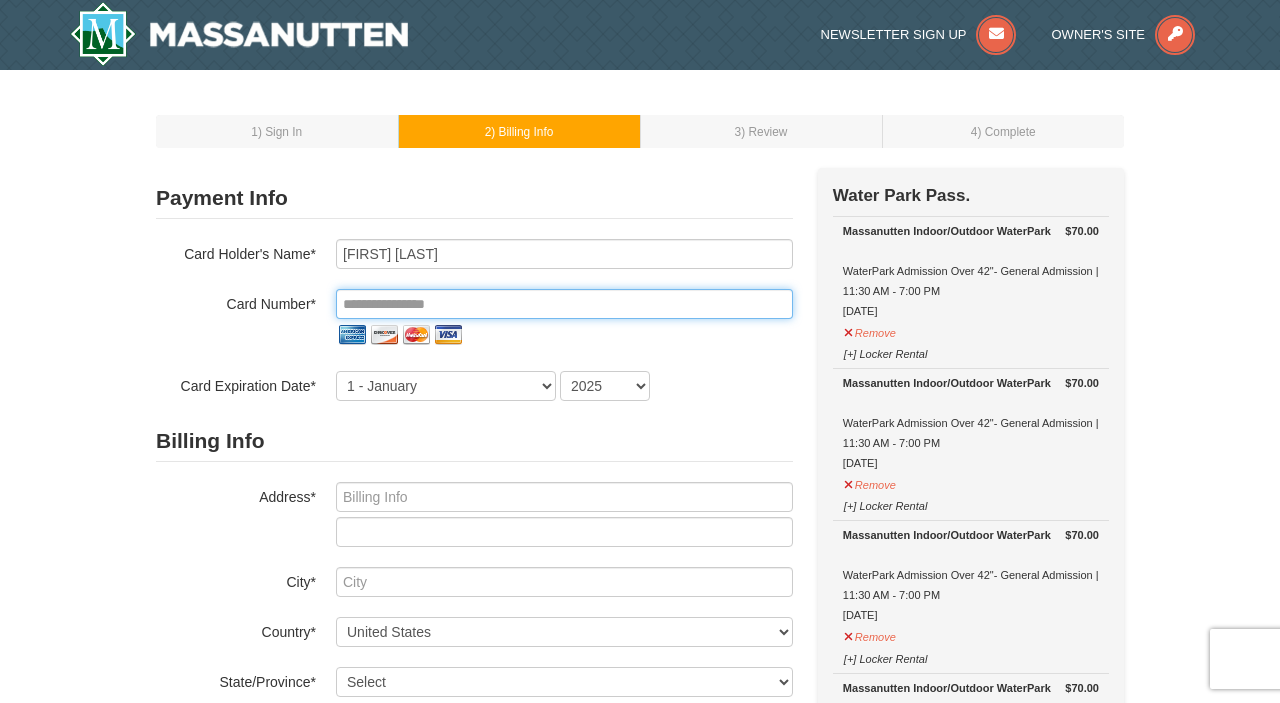click at bounding box center (564, 304) 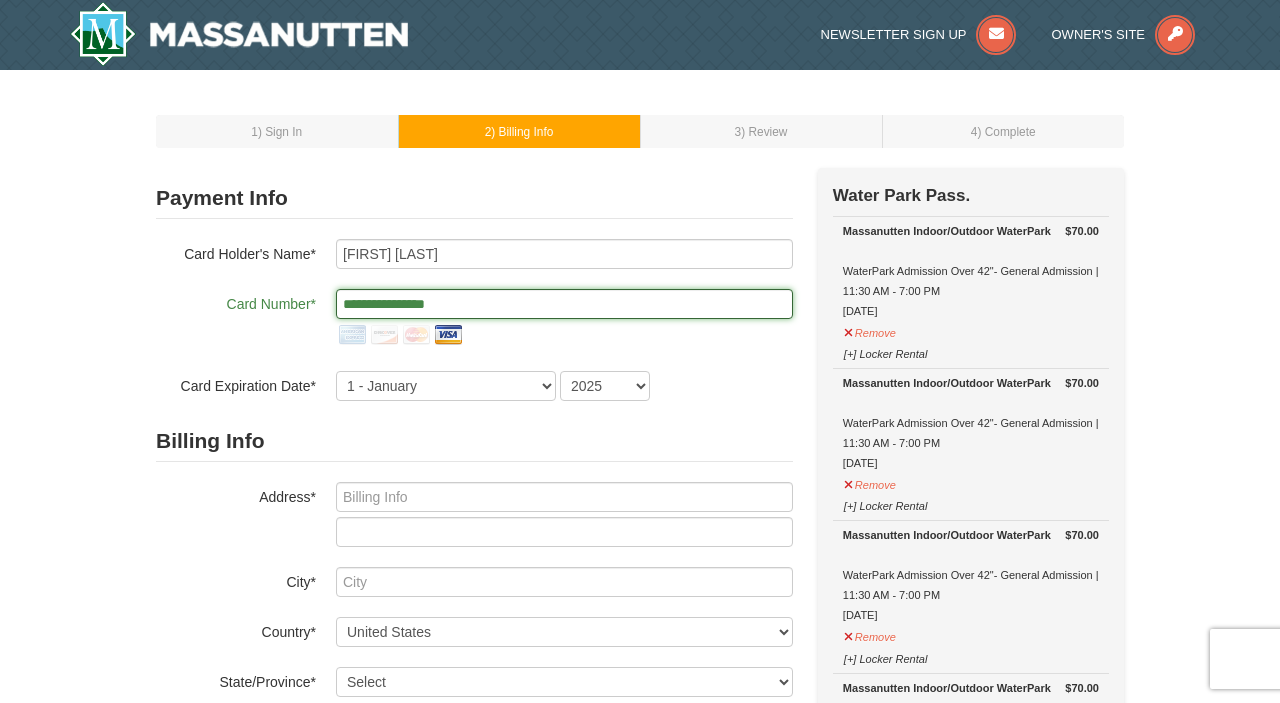 type on "**********" 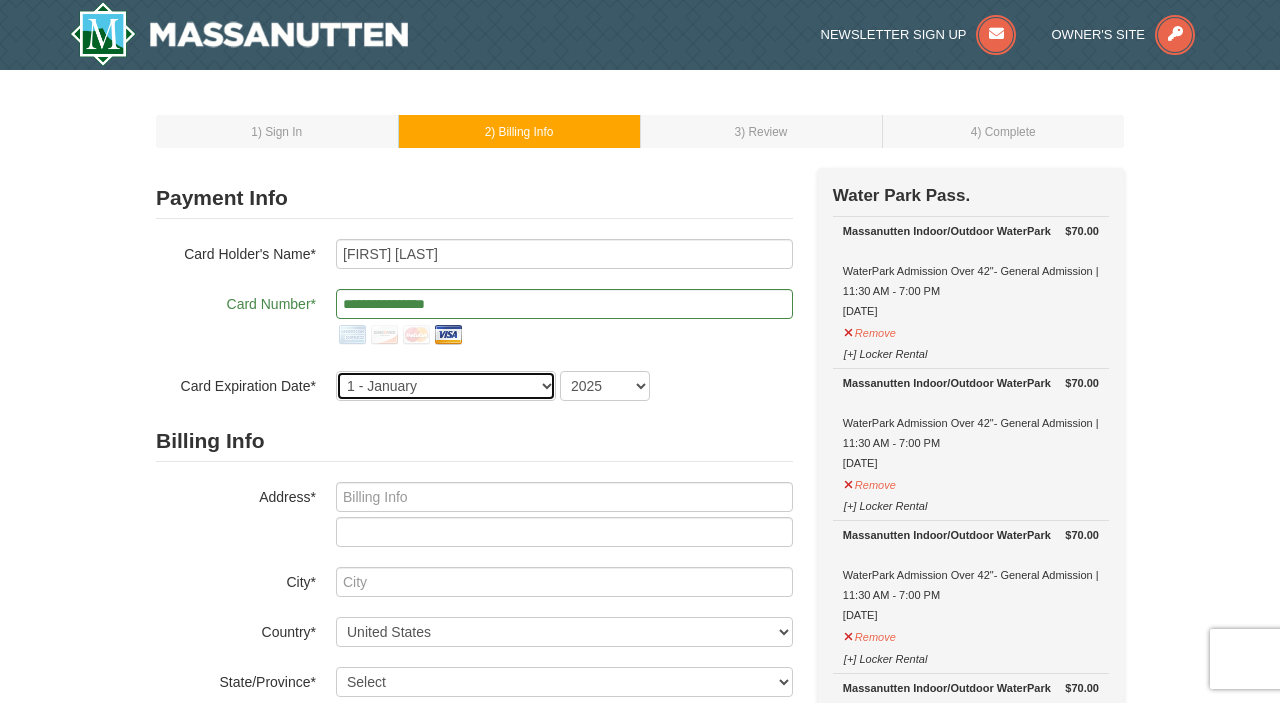 select on "11" 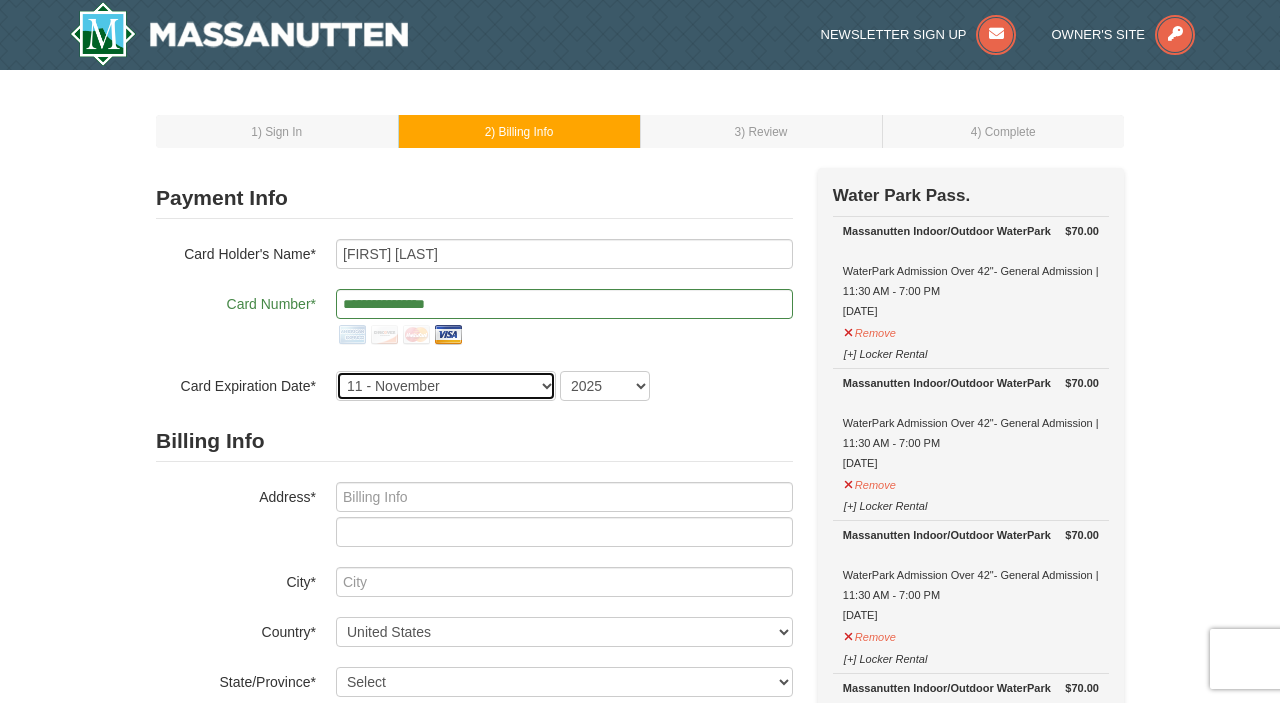 click on "11 - November" at bounding box center (0, 0) 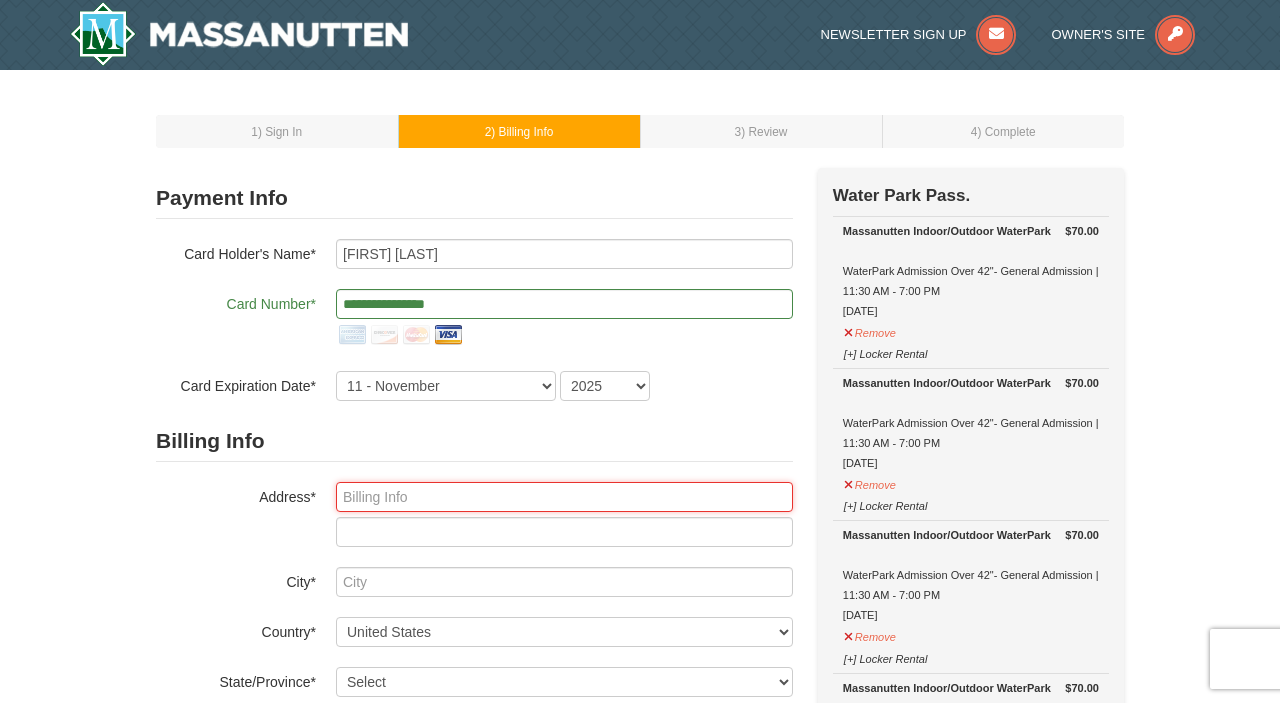 click at bounding box center (564, 497) 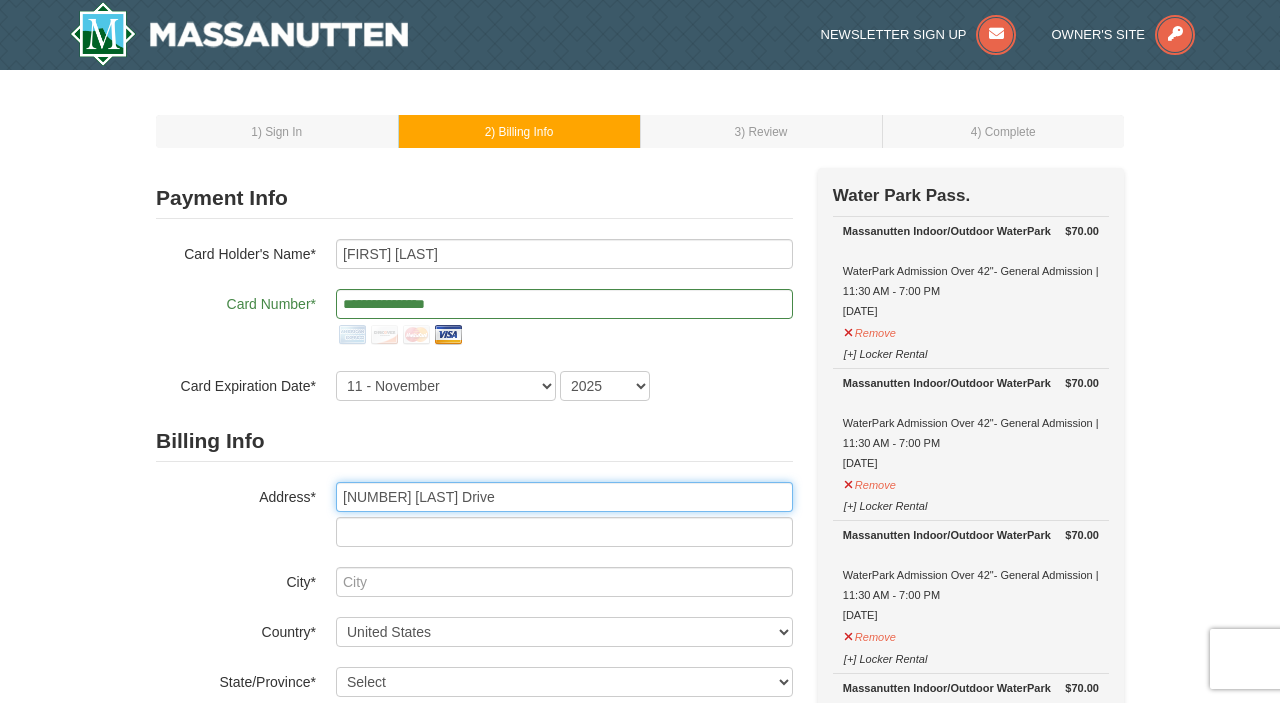 type on "5127 Richardson Drive" 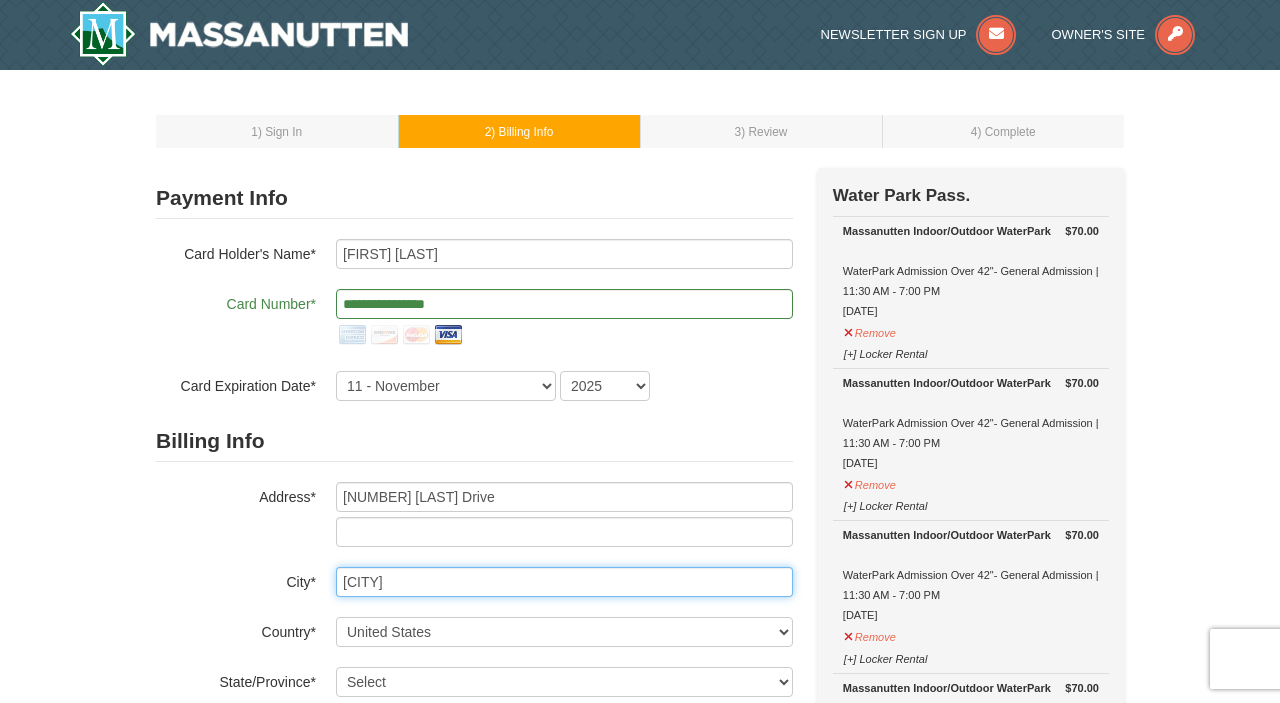 type on "[CITY]" 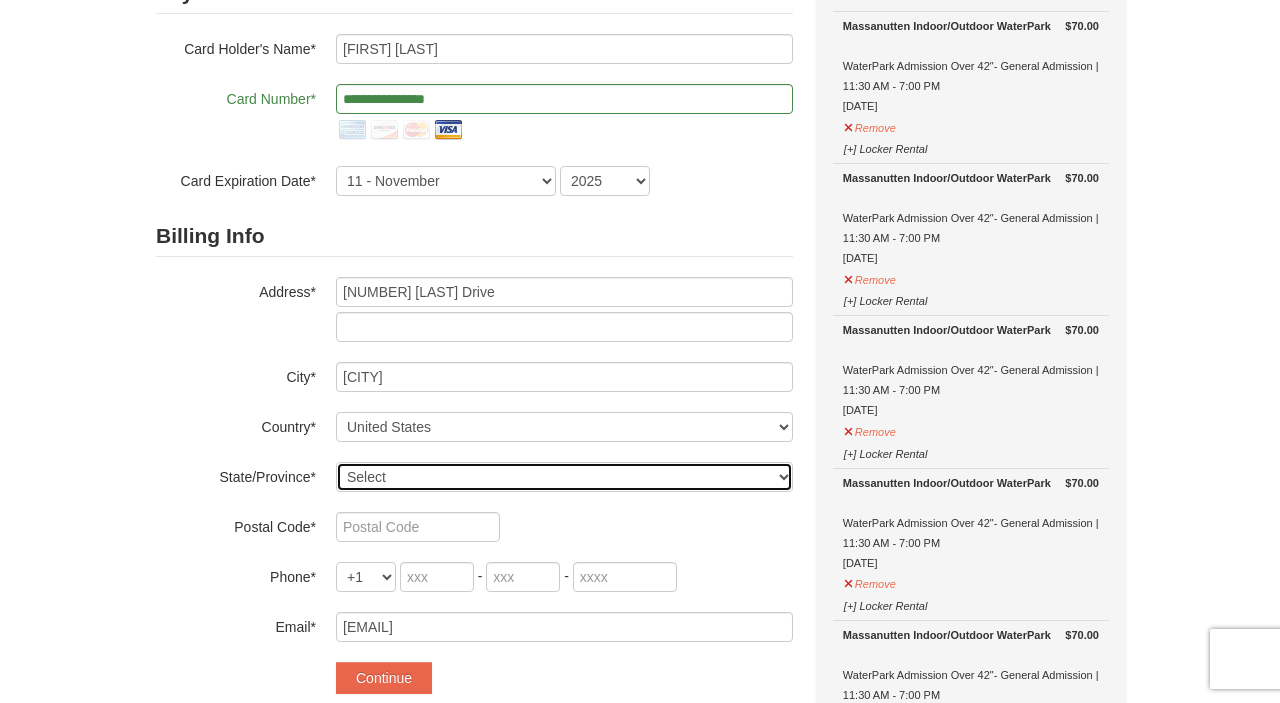 scroll, scrollTop: 210, scrollLeft: 0, axis: vertical 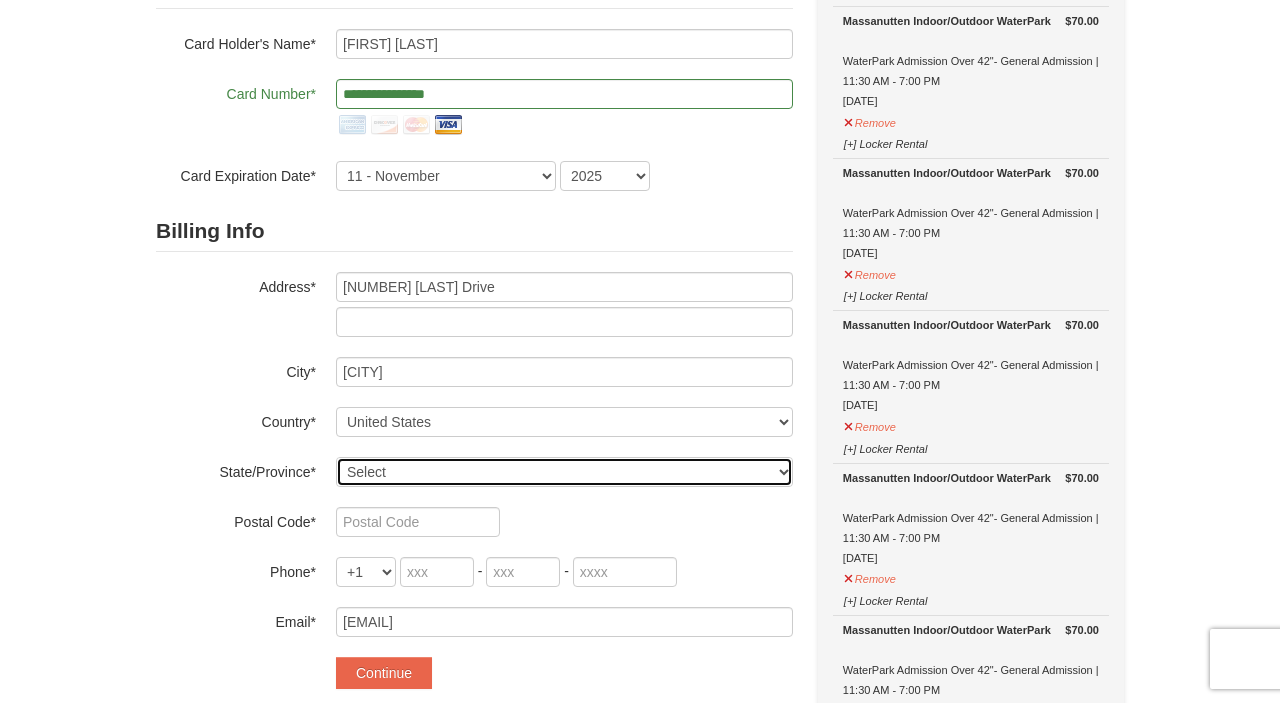 click on "Select Alabama Alaska American Samoa Arizona Arkansas California Colorado Connecticut Delaware District Of Columbia Federated States Of Micronesia Florida Georgia Guam Hawaii Idaho Illinois Indiana Iowa Kansas Kentucky Louisiana Maine Marshall Islands Maryland Massachusetts Michigan Minnesota Mississippi Missouri Montana Nebraska Nevada New Hampshire New Jersey New Mexico New York North Carolina North Dakota Northern Mariana Islands Ohio Oklahoma Oregon Palau Pennsylvania Puerto Rico Rhode Island South Carolina South Dakota Tennessee Texas Utah Vermont Virgin Islands Virginia Washington West Virginia Wisconsin Wyoming" at bounding box center (564, 472) 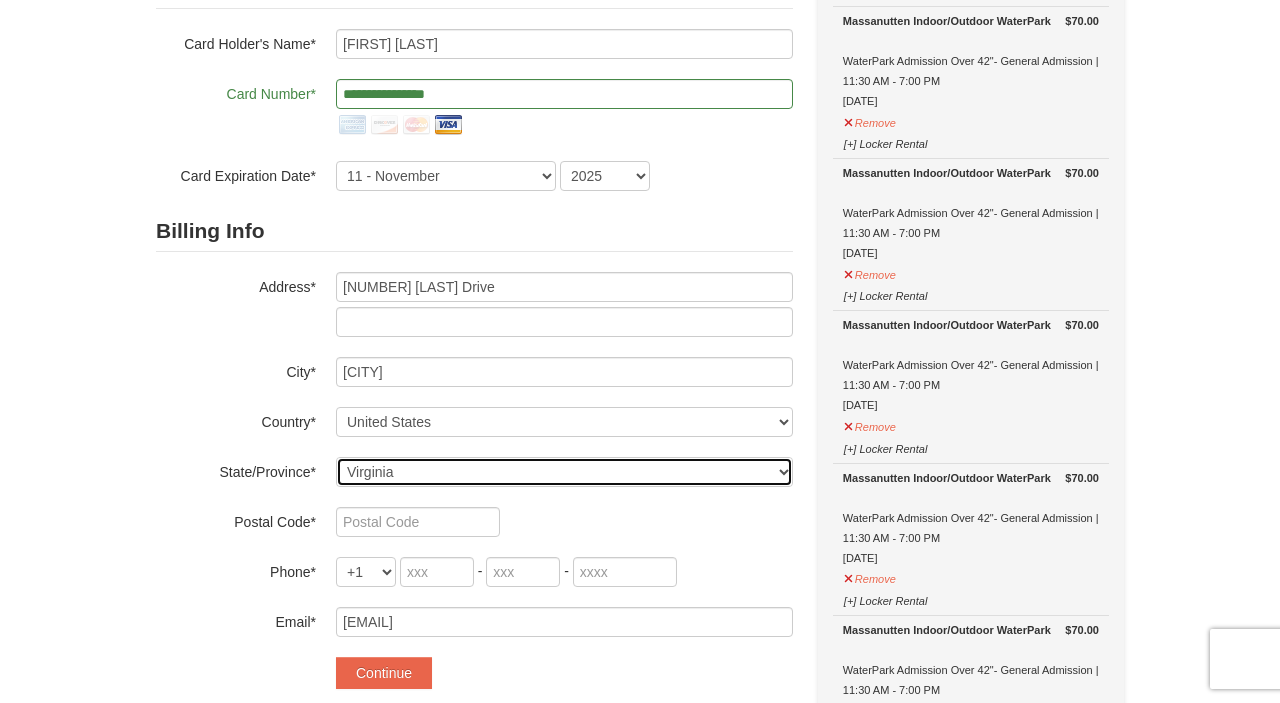 click on "Virginia" at bounding box center [0, 0] 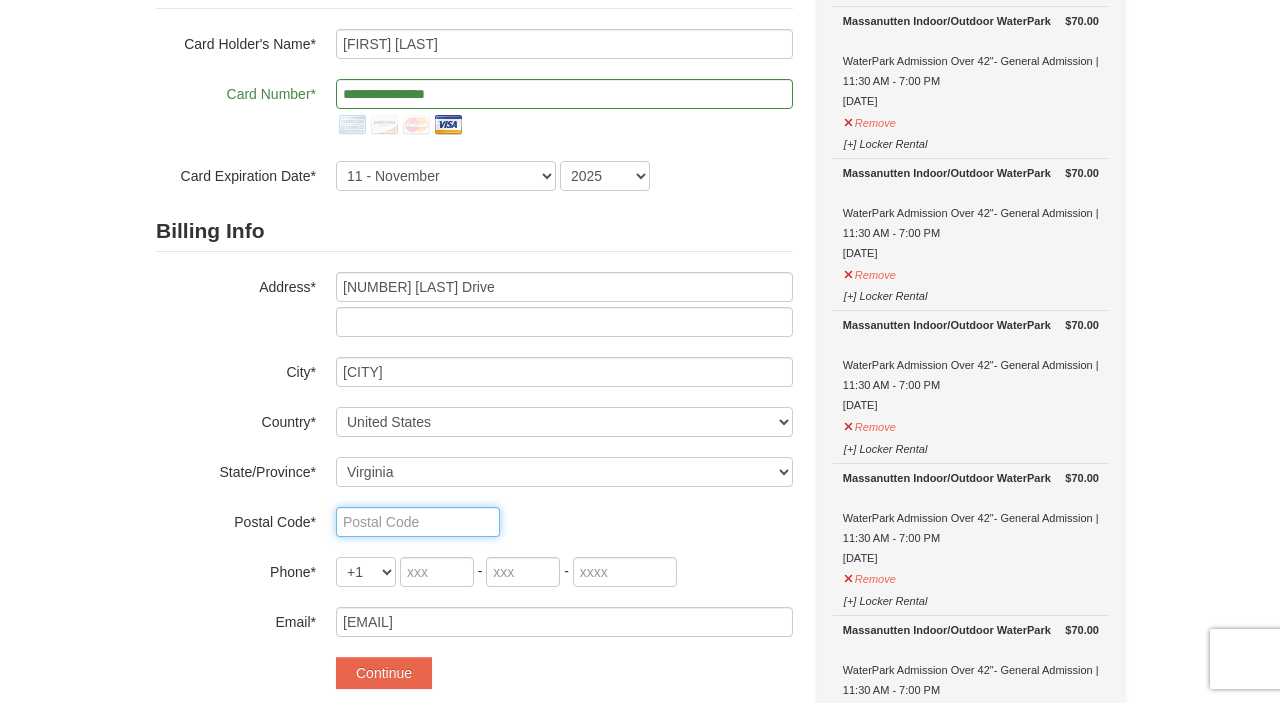click at bounding box center (418, 522) 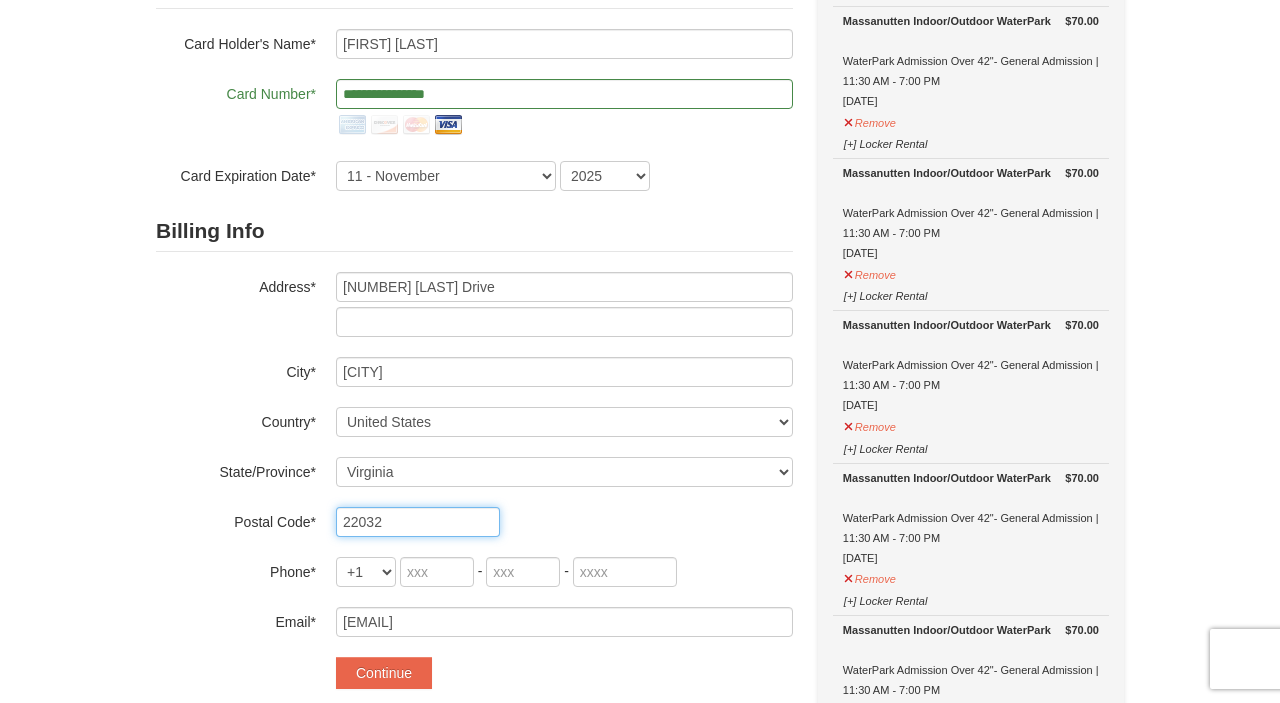 type on "22032" 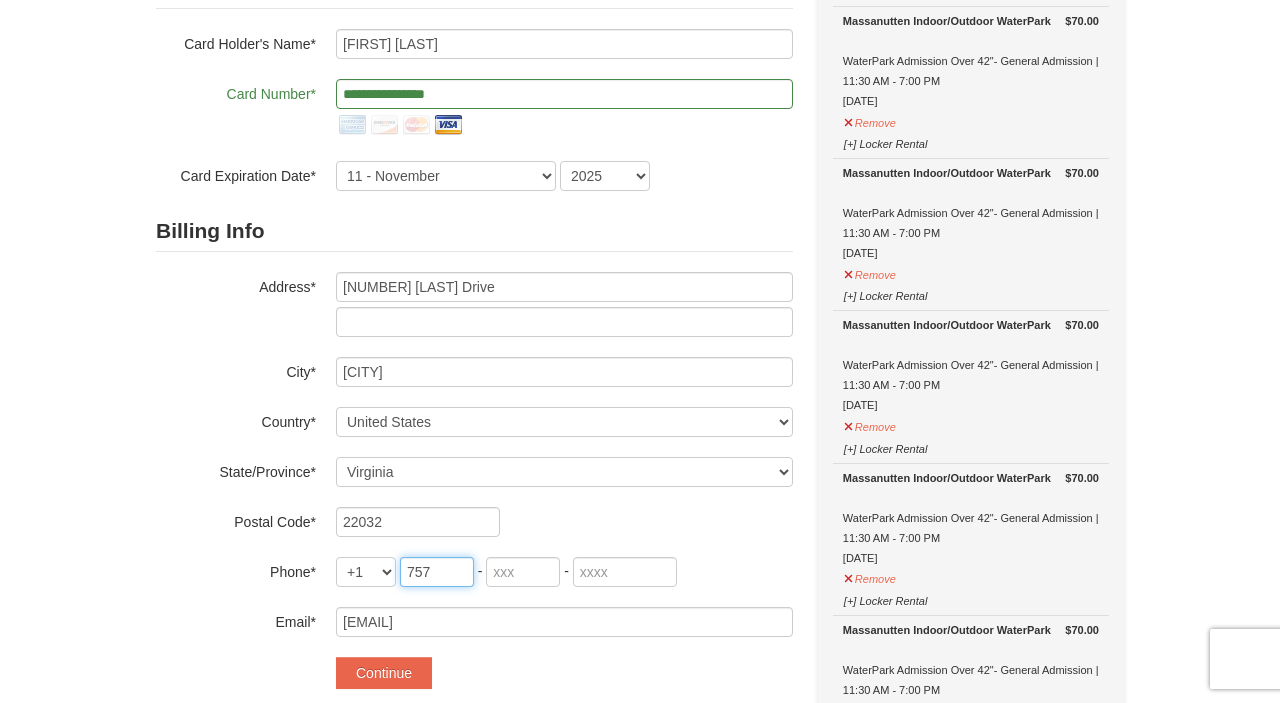 type on "757" 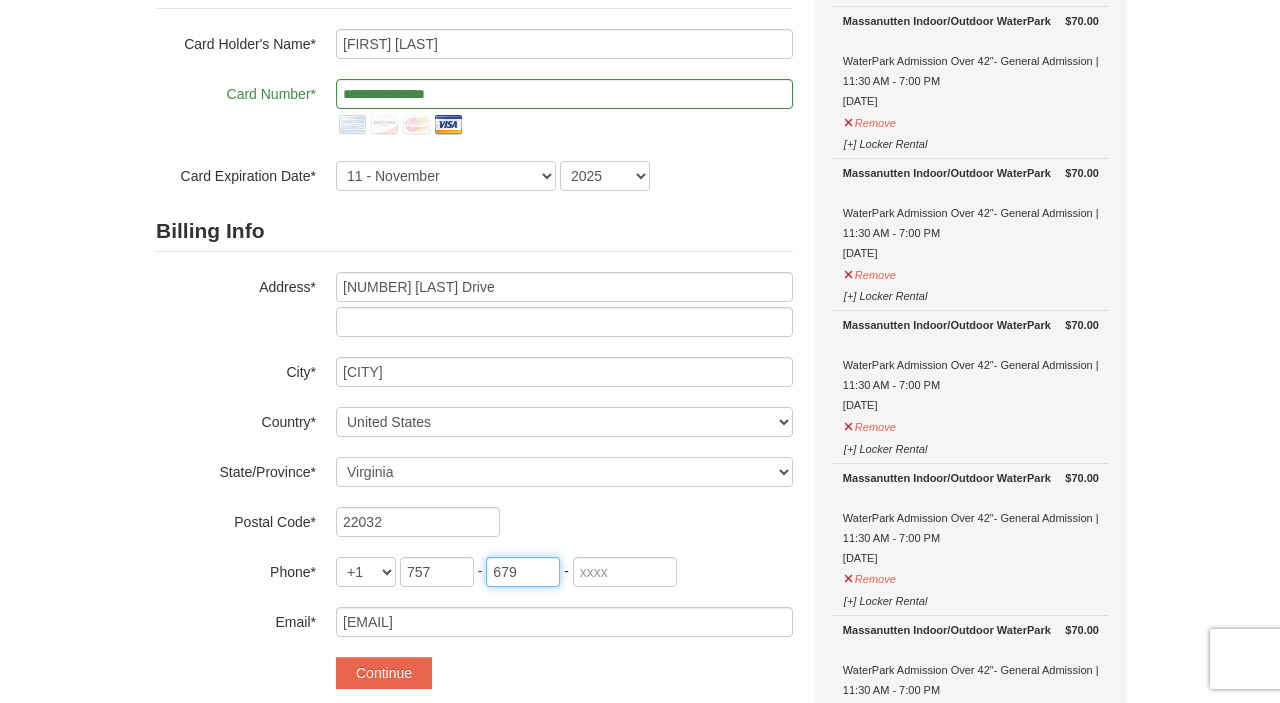 type on "679" 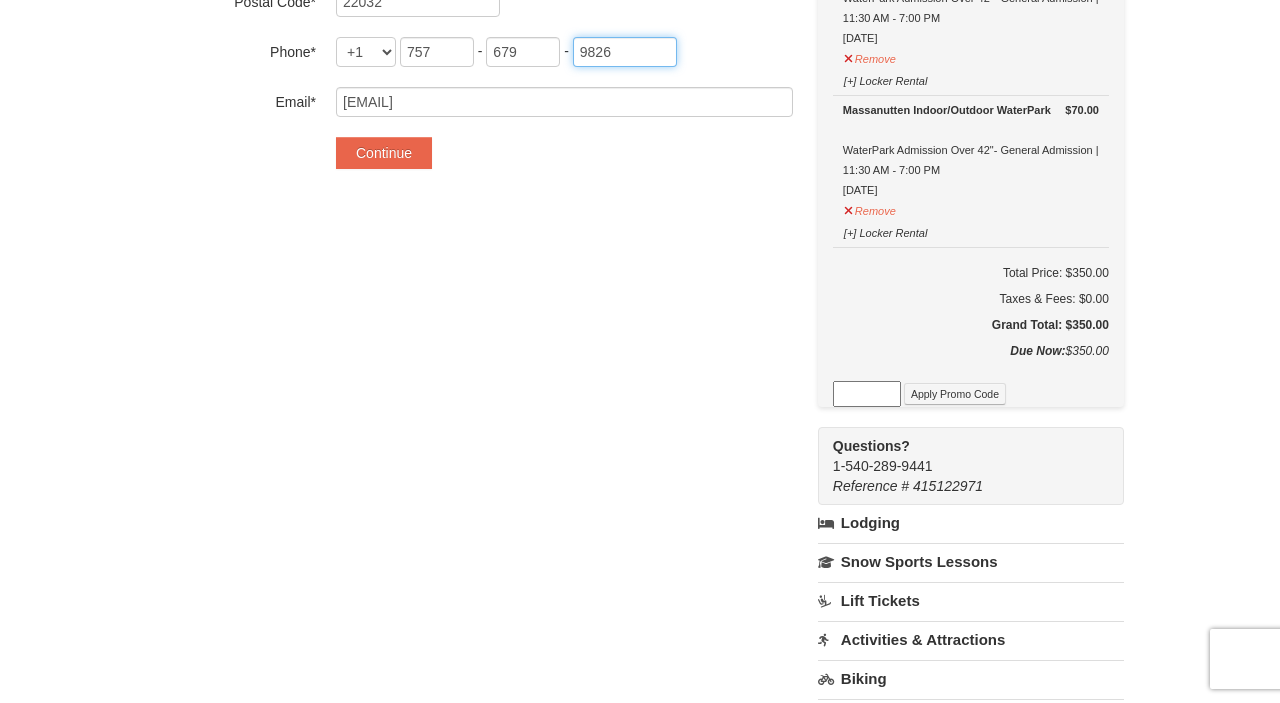 scroll, scrollTop: 739, scrollLeft: 0, axis: vertical 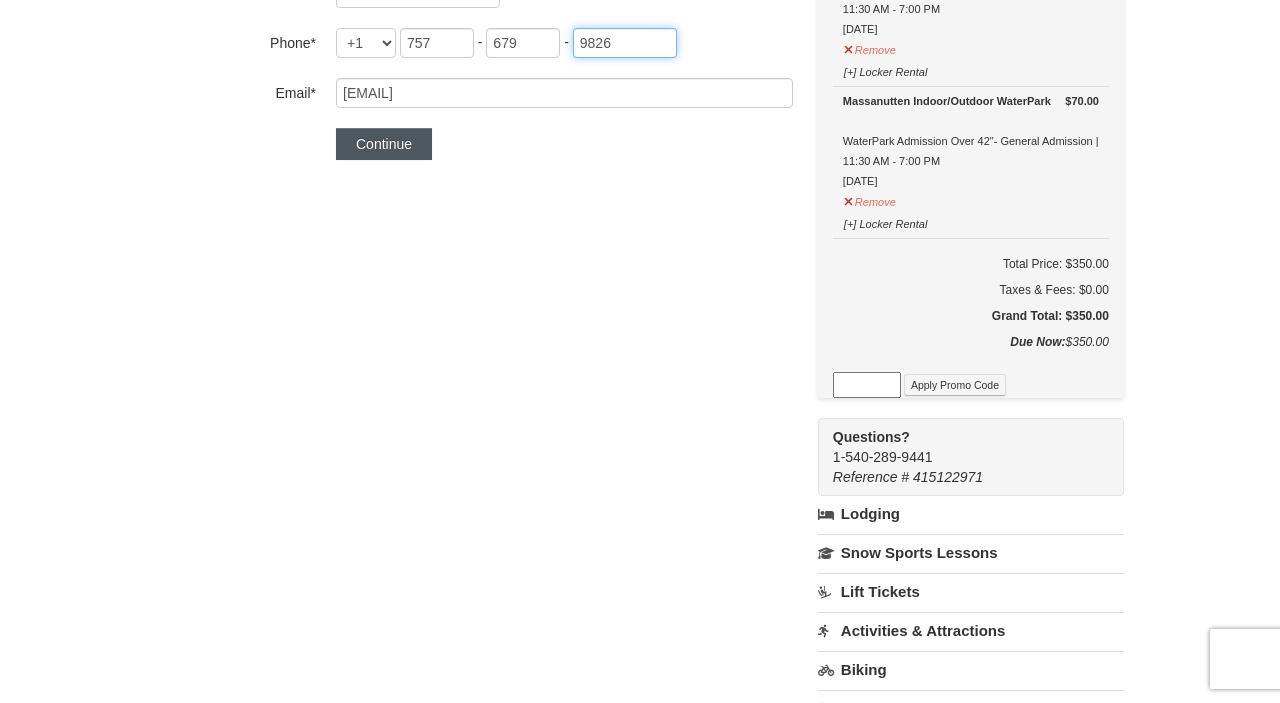 type on "9826" 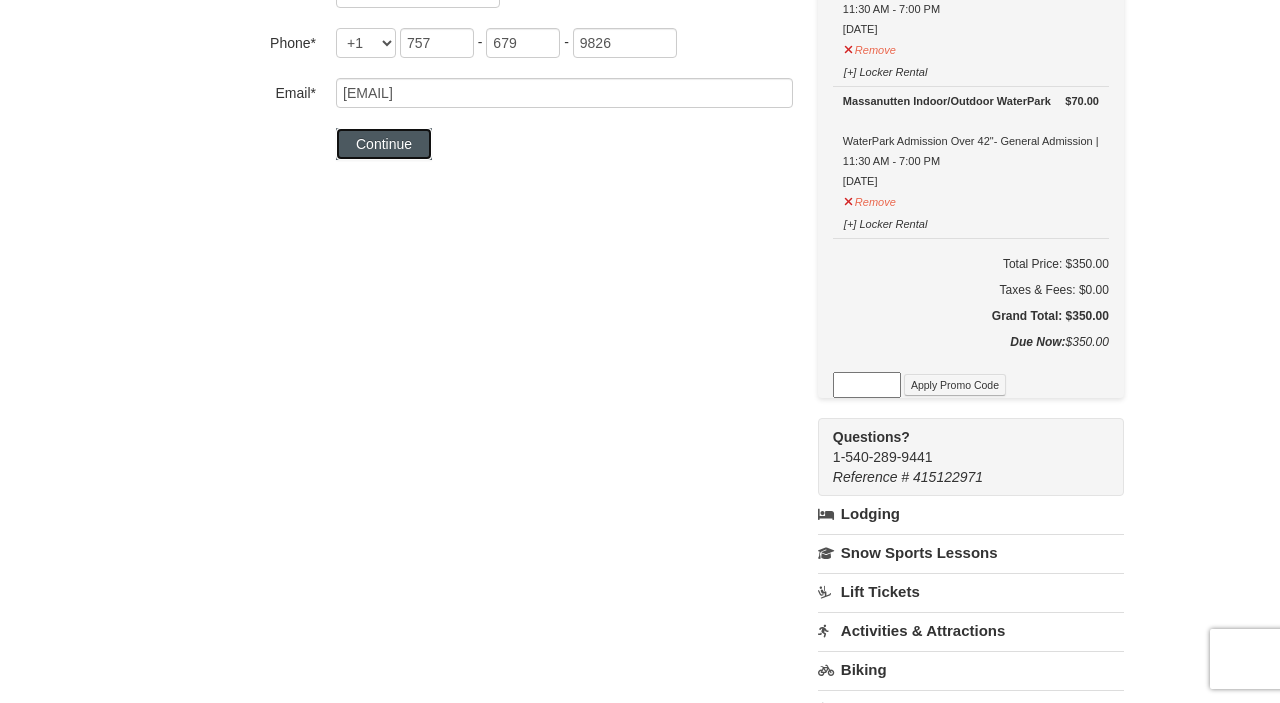 click on "Continue" at bounding box center (384, 144) 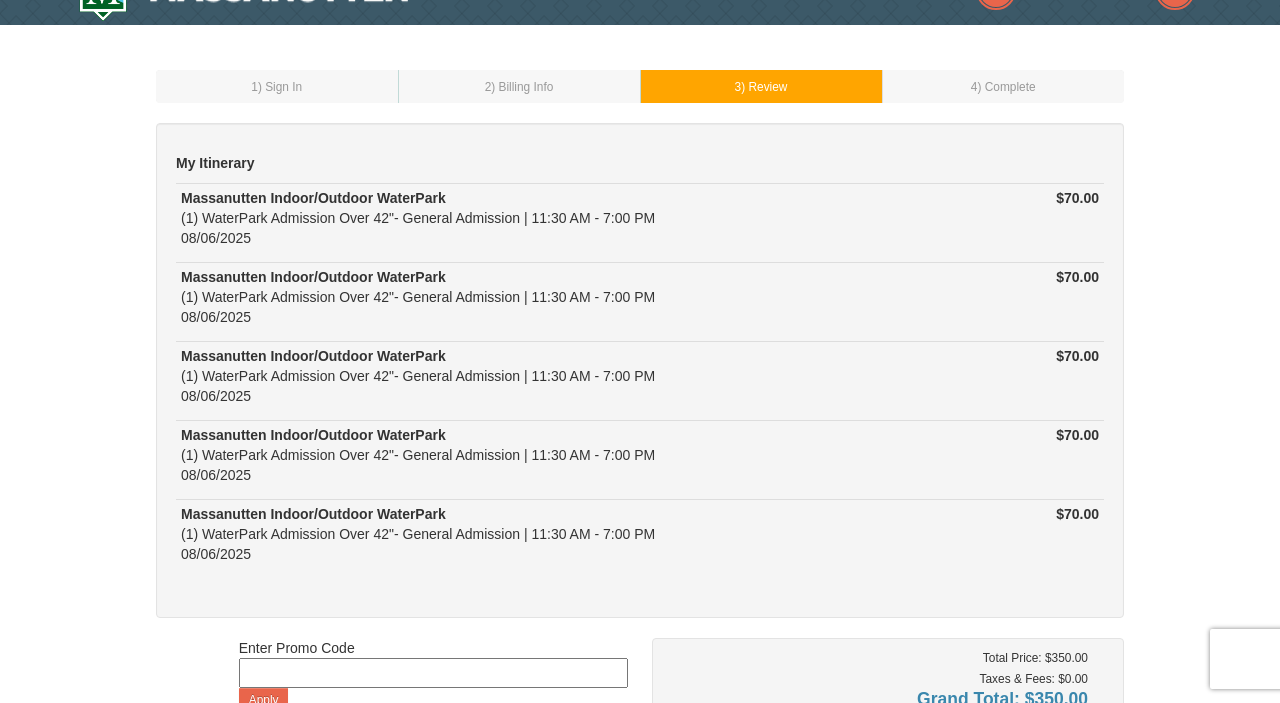 scroll, scrollTop: 42, scrollLeft: 0, axis: vertical 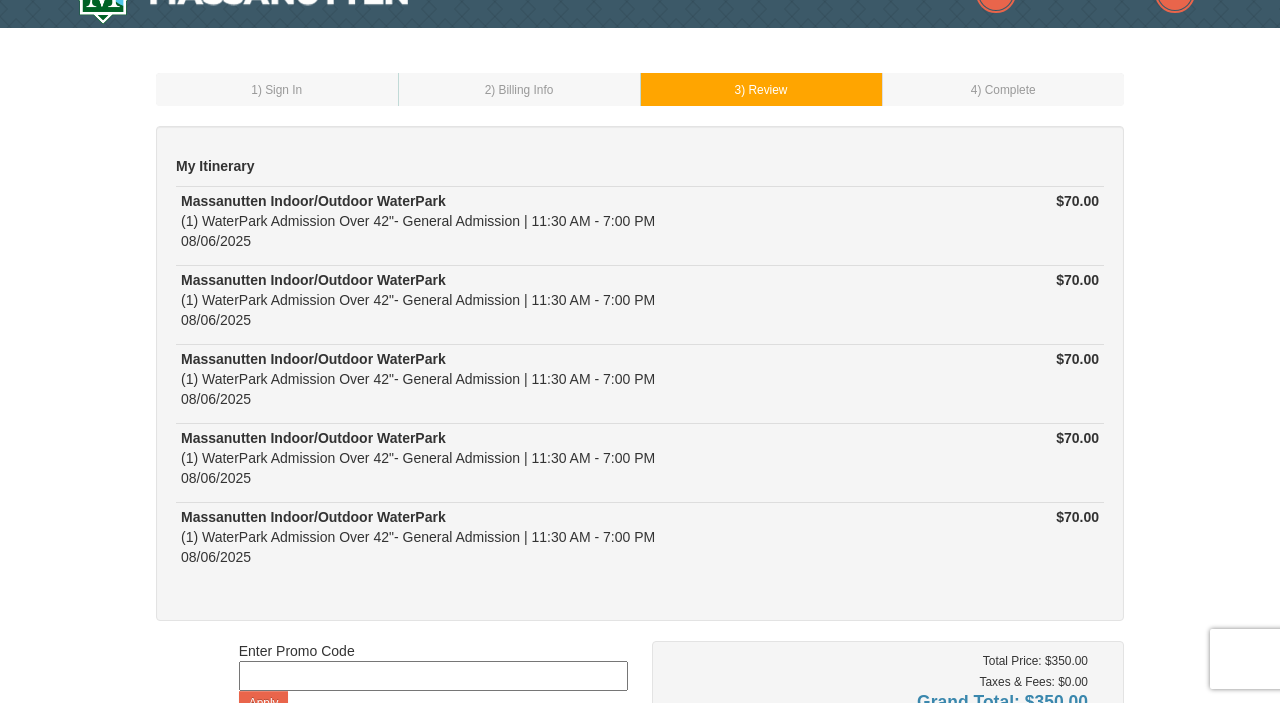 click on "1
) Sign In" at bounding box center [277, 89] 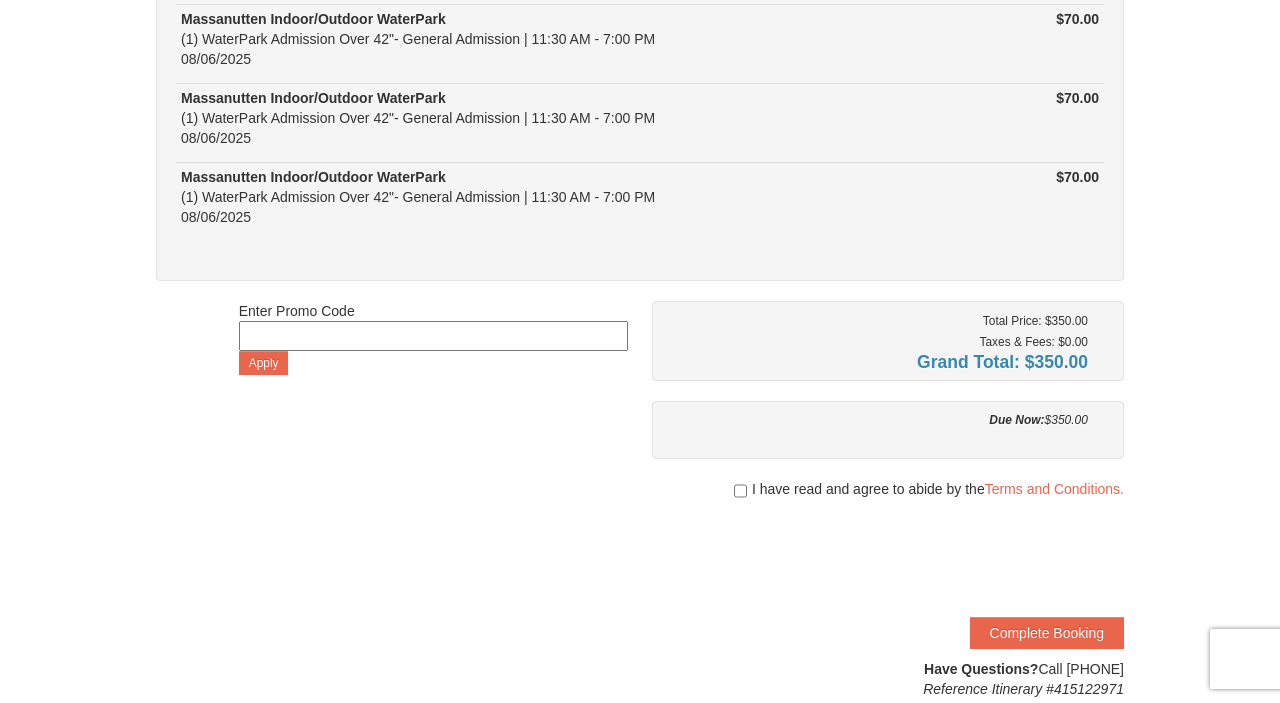scroll, scrollTop: 0, scrollLeft: 0, axis: both 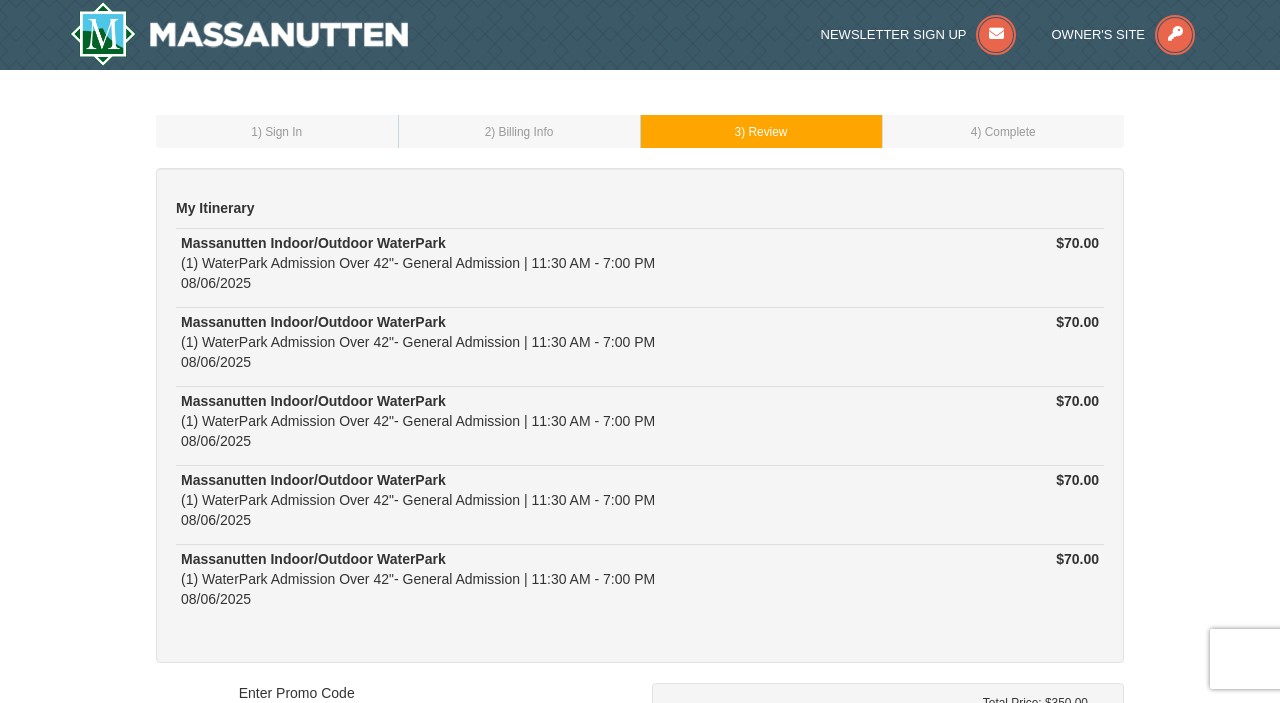 click on ") Billing Info" at bounding box center (522, 132) 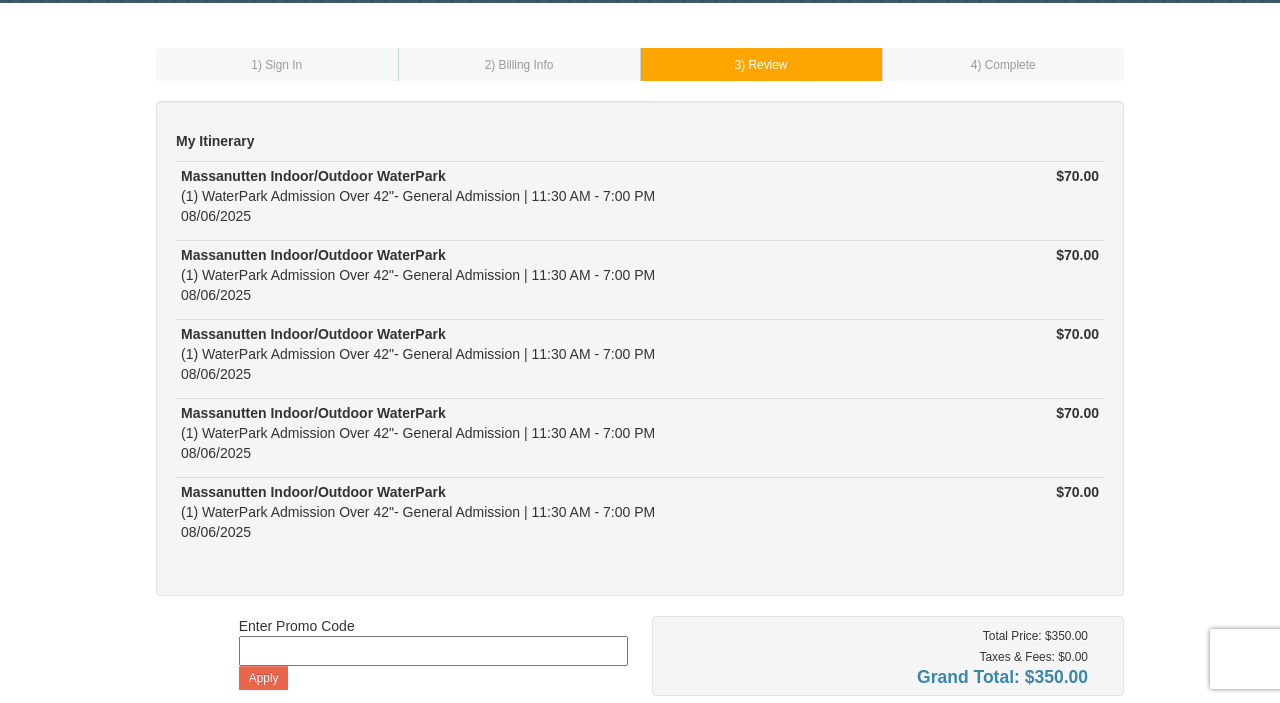 scroll, scrollTop: 0, scrollLeft: 0, axis: both 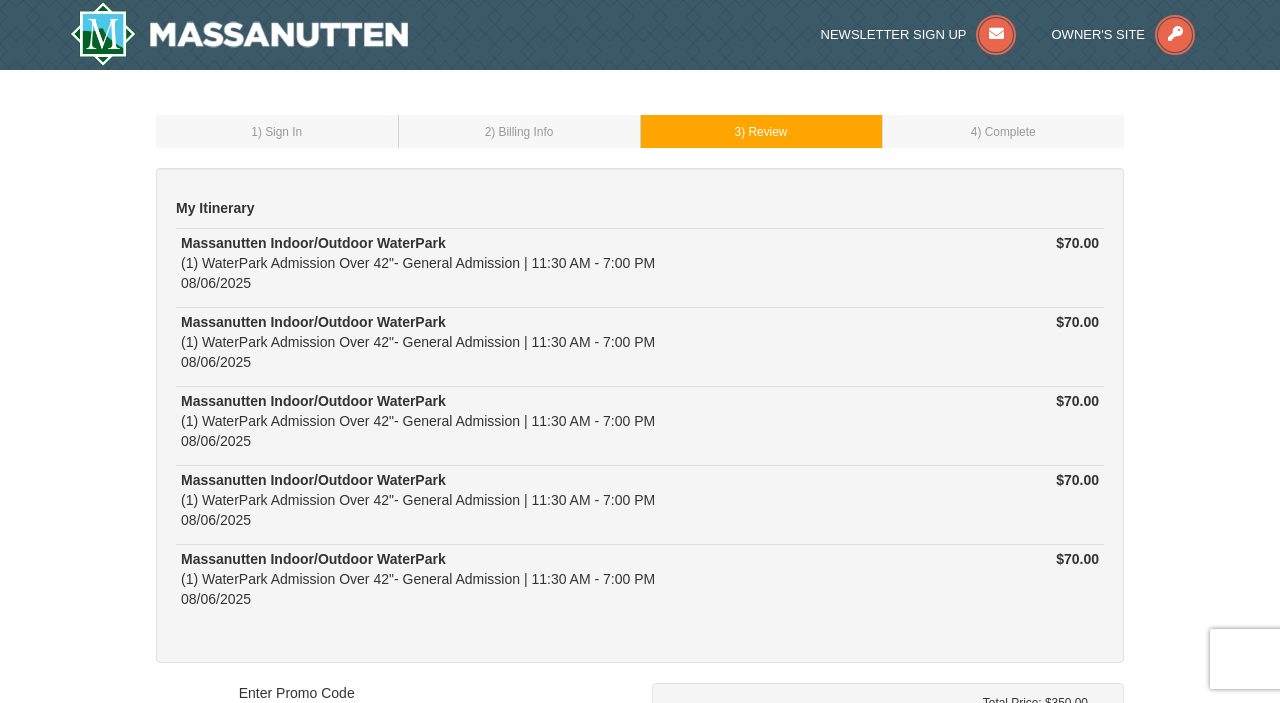 click on "2
) Billing Info" at bounding box center [519, 131] 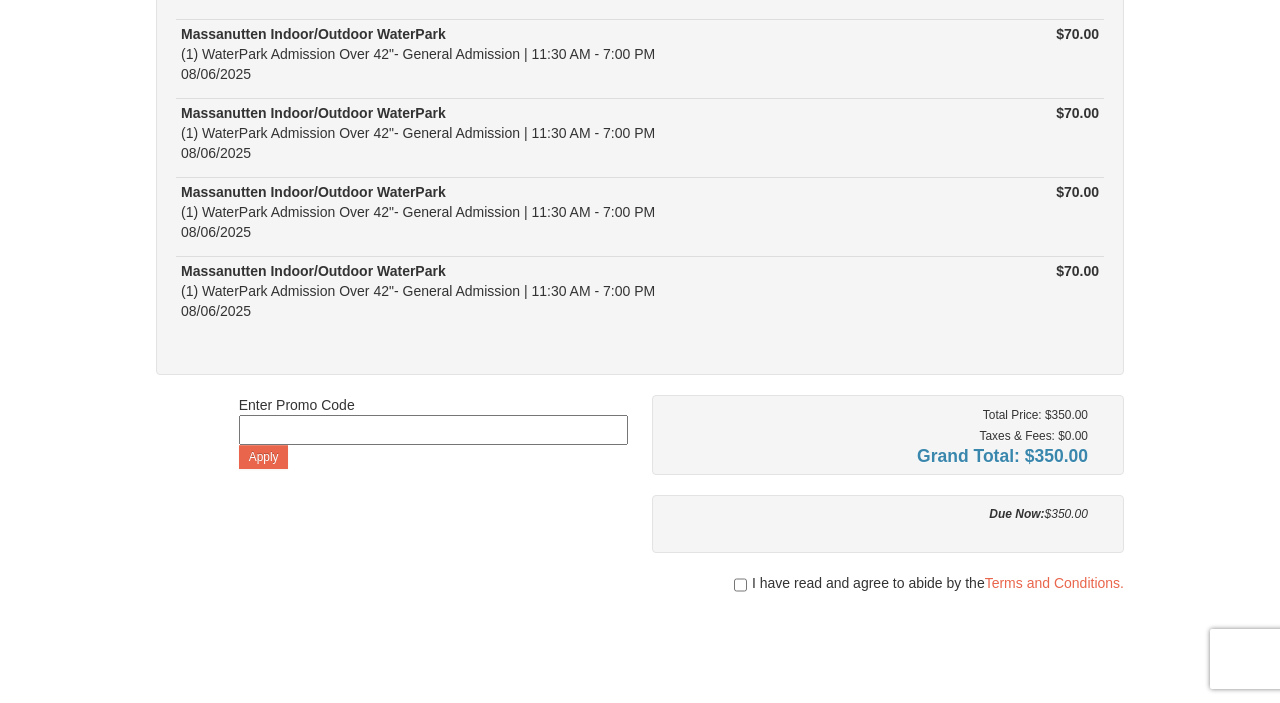 scroll, scrollTop: 289, scrollLeft: 0, axis: vertical 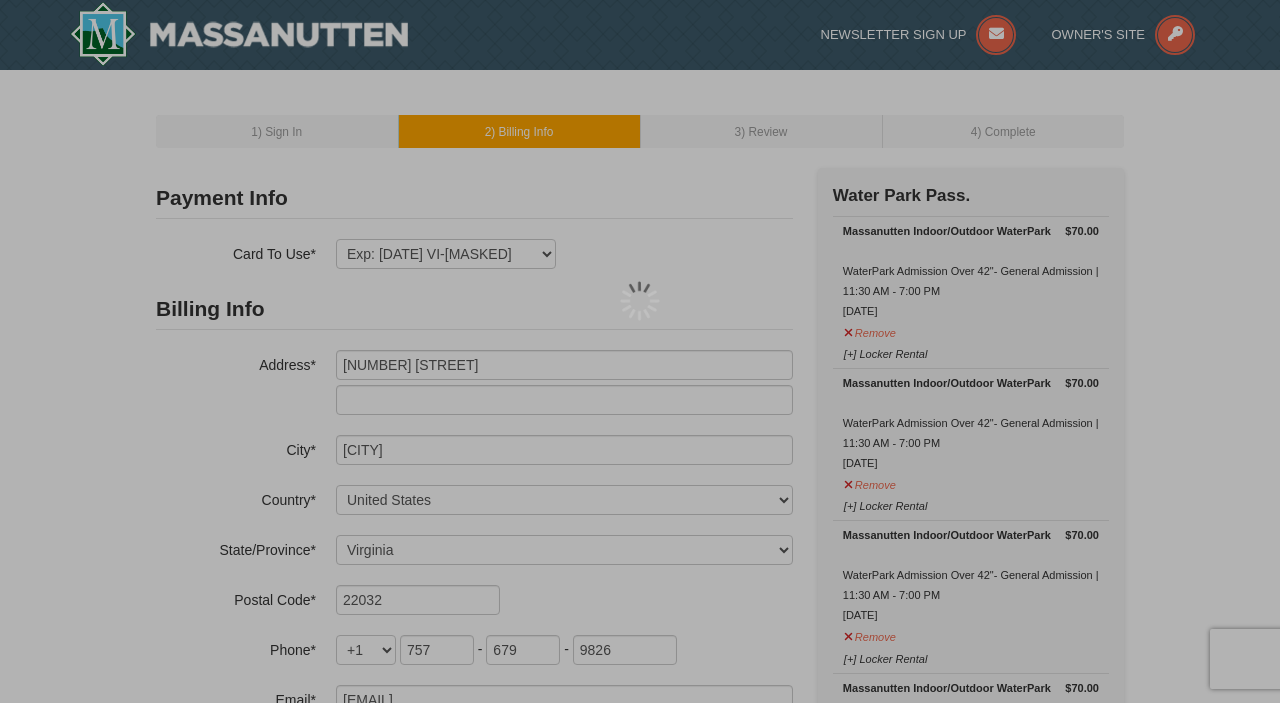 select on "VA" 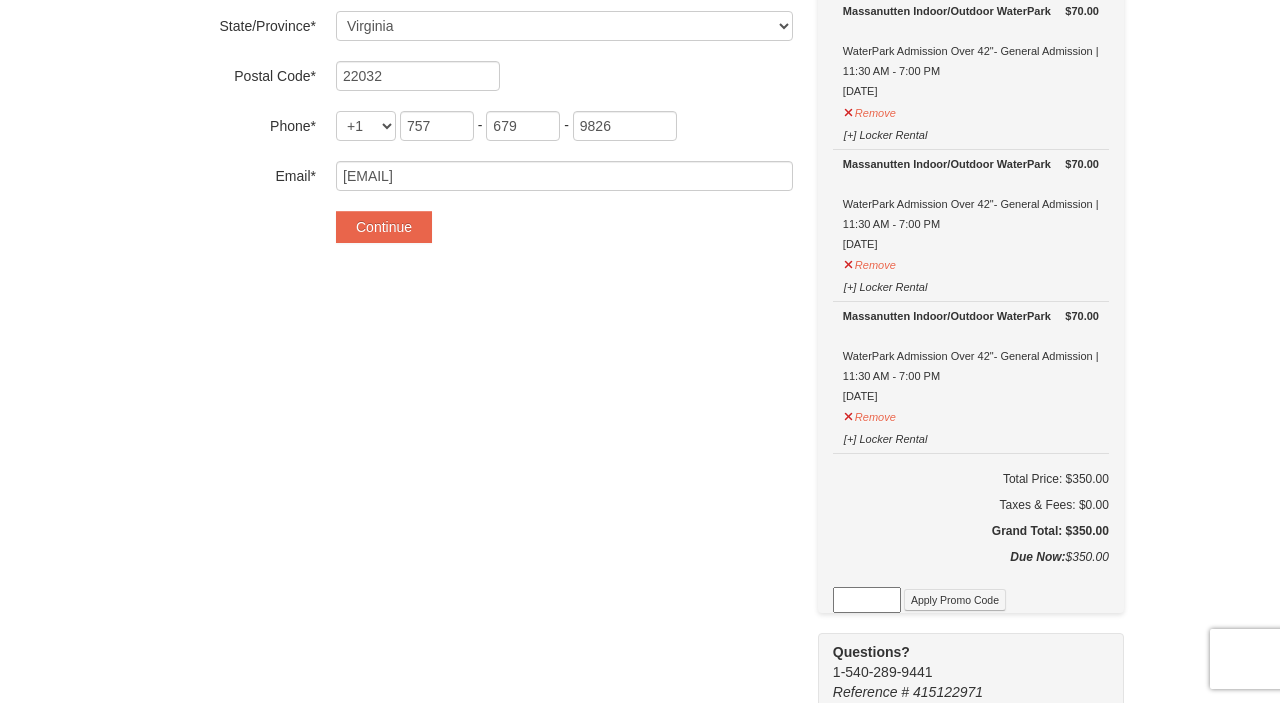 scroll, scrollTop: 513, scrollLeft: 0, axis: vertical 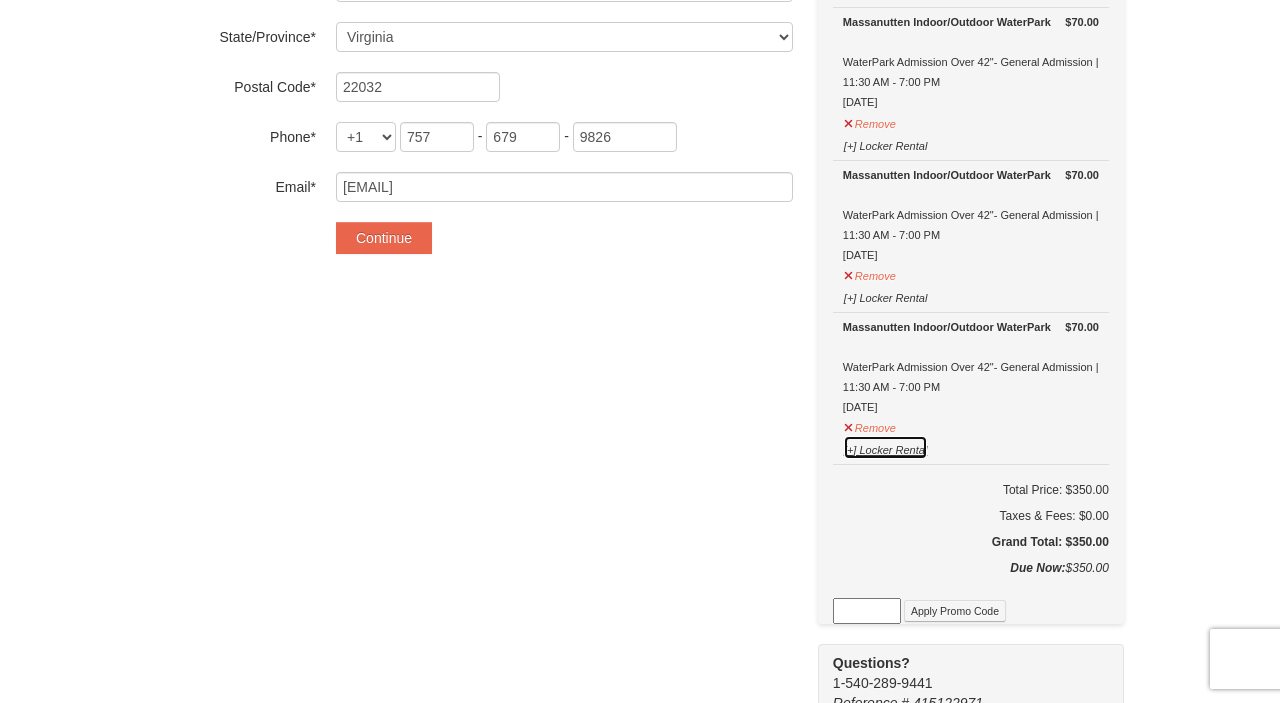 click on "[+] Locker Rental" at bounding box center (885, 447) 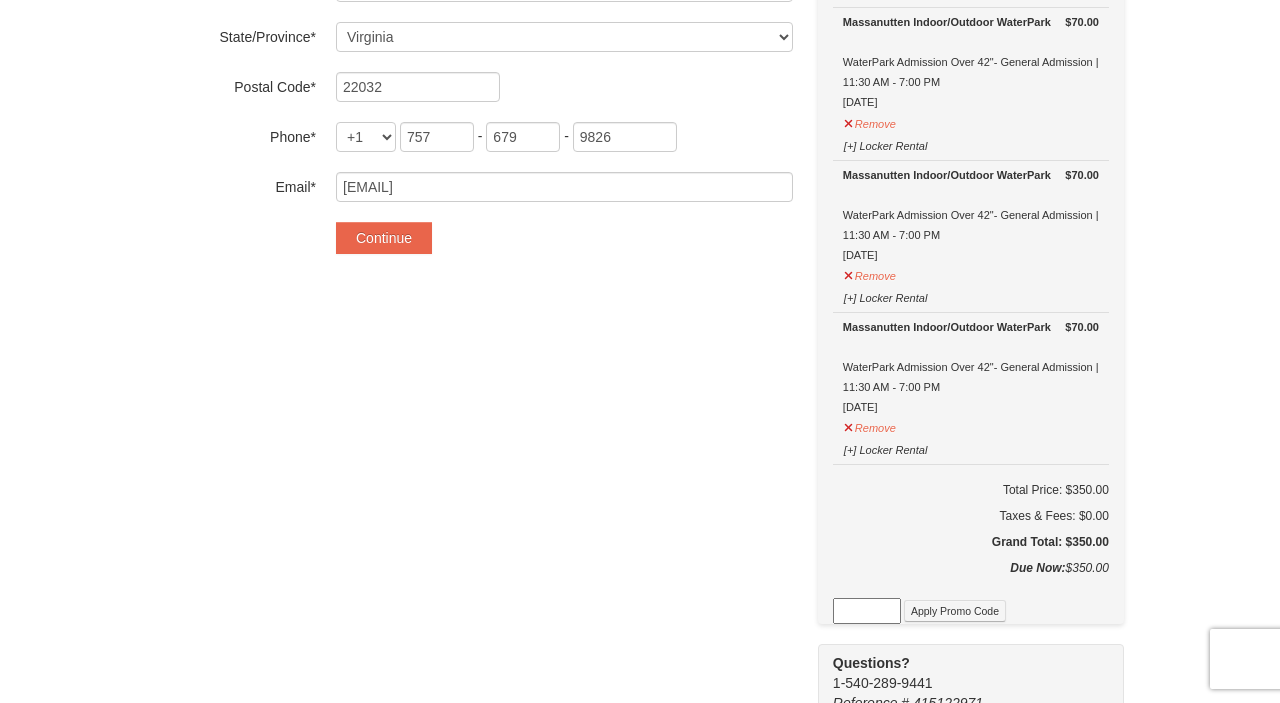 scroll, scrollTop: 0, scrollLeft: 0, axis: both 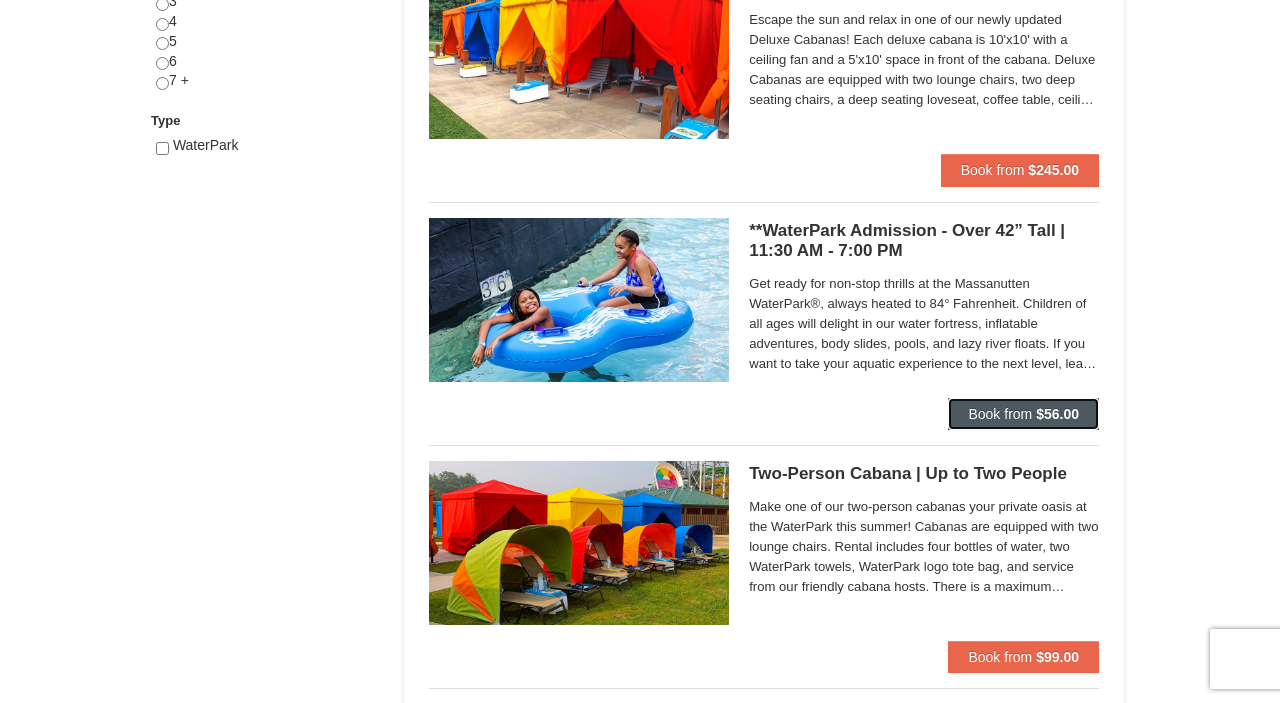 click on "Book from" at bounding box center (1000, 414) 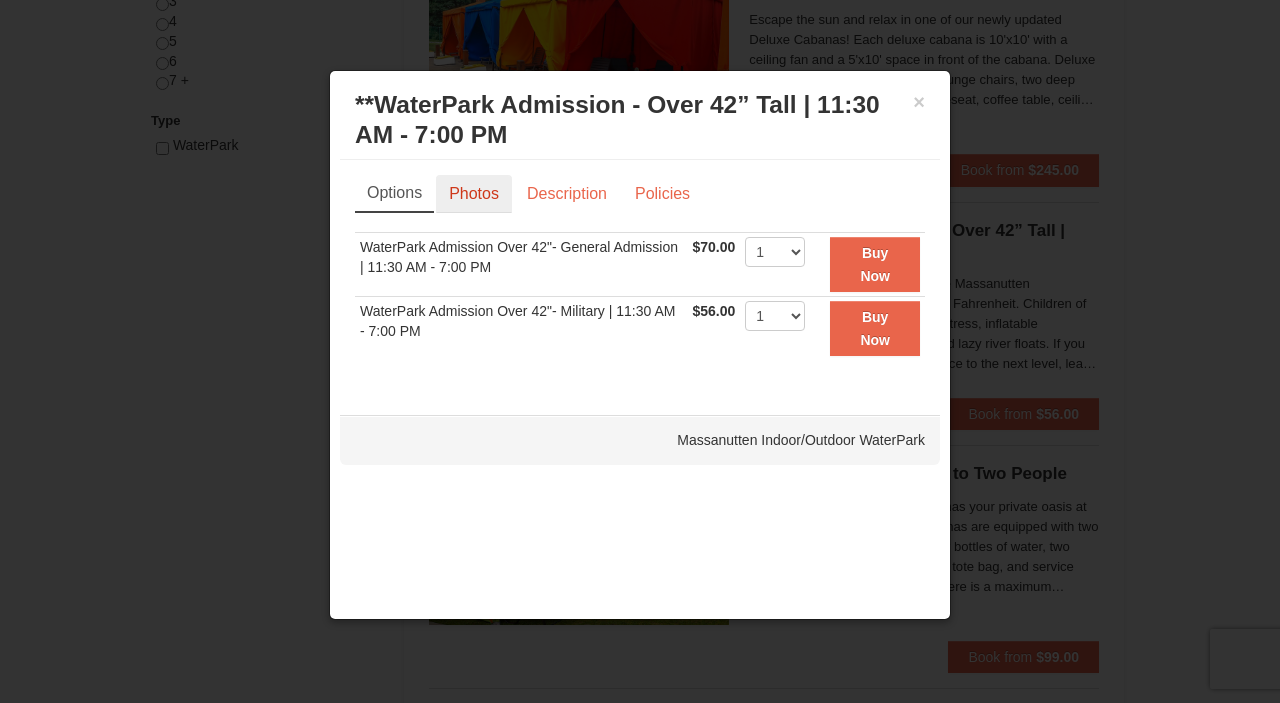click on "Photos" at bounding box center [474, 194] 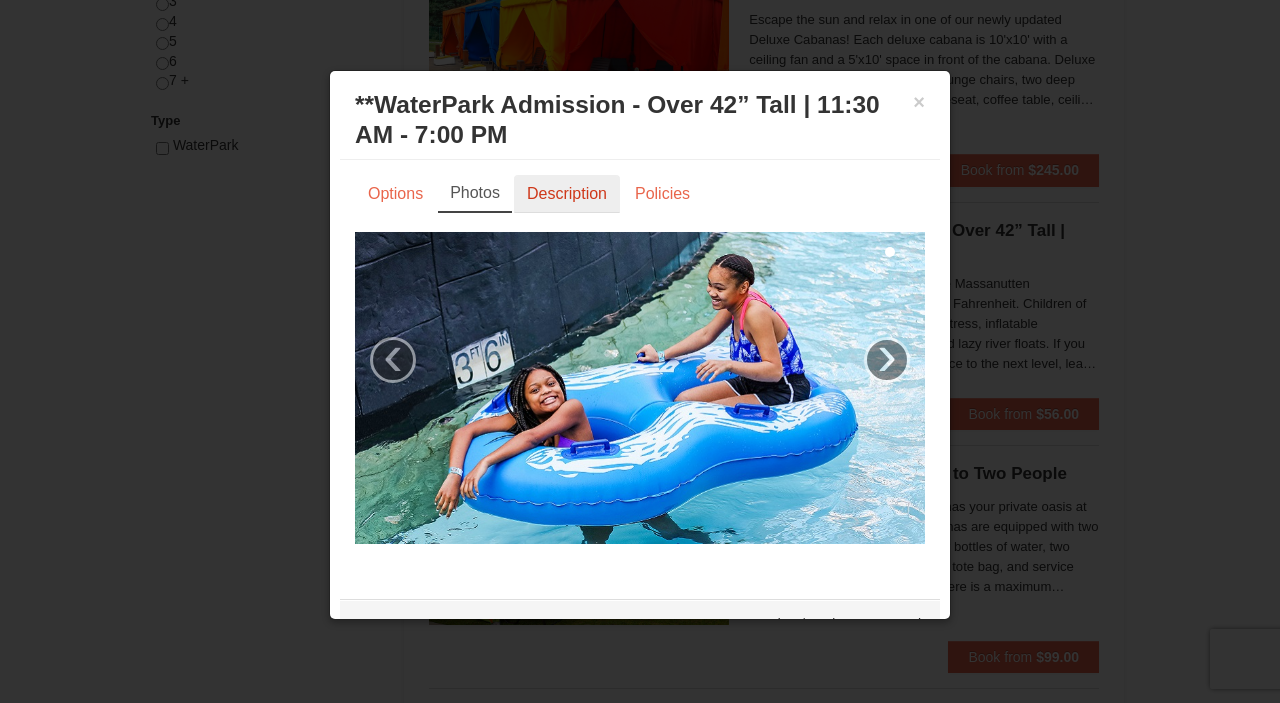 click on "Description" at bounding box center [567, 194] 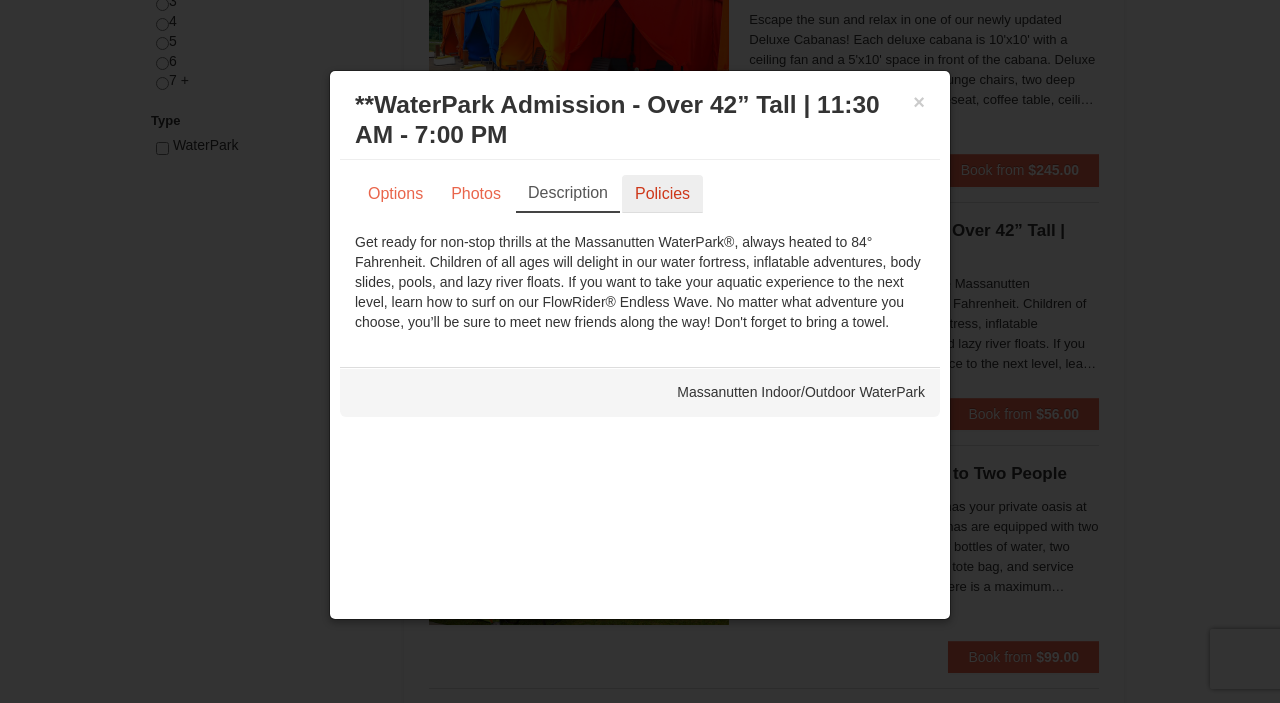 click on "Policies" at bounding box center (662, 194) 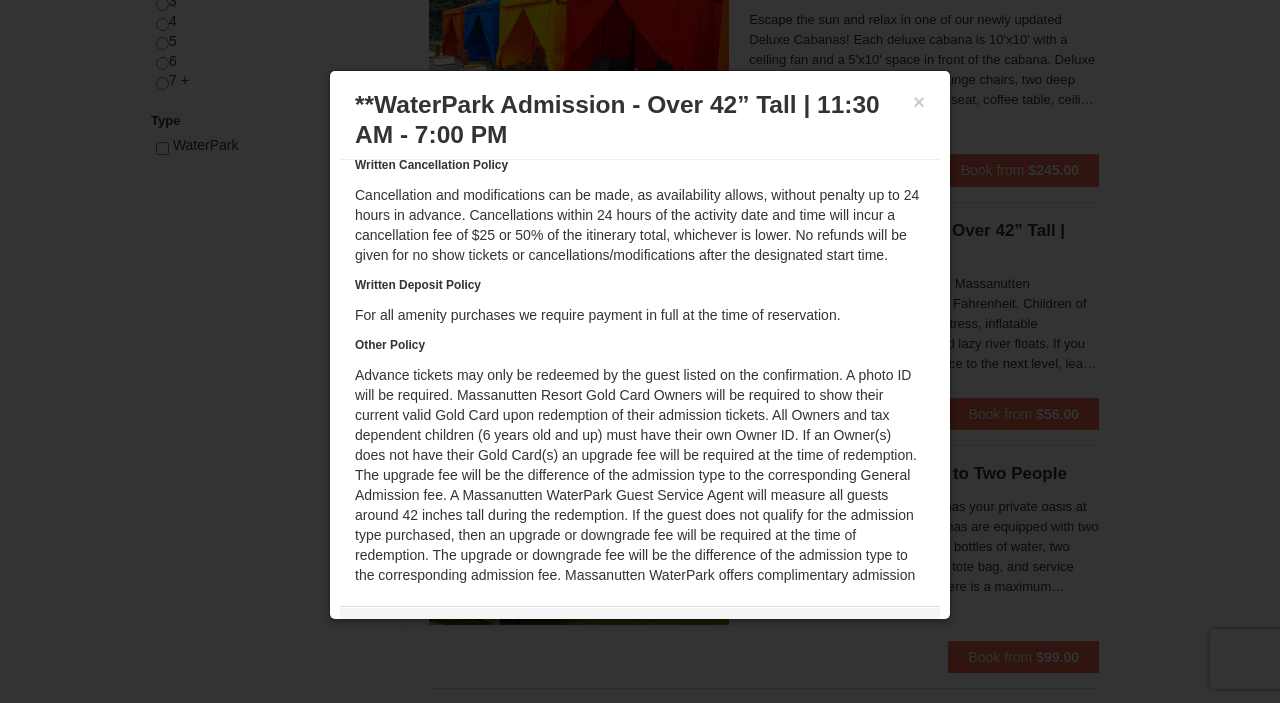 scroll, scrollTop: 122, scrollLeft: 0, axis: vertical 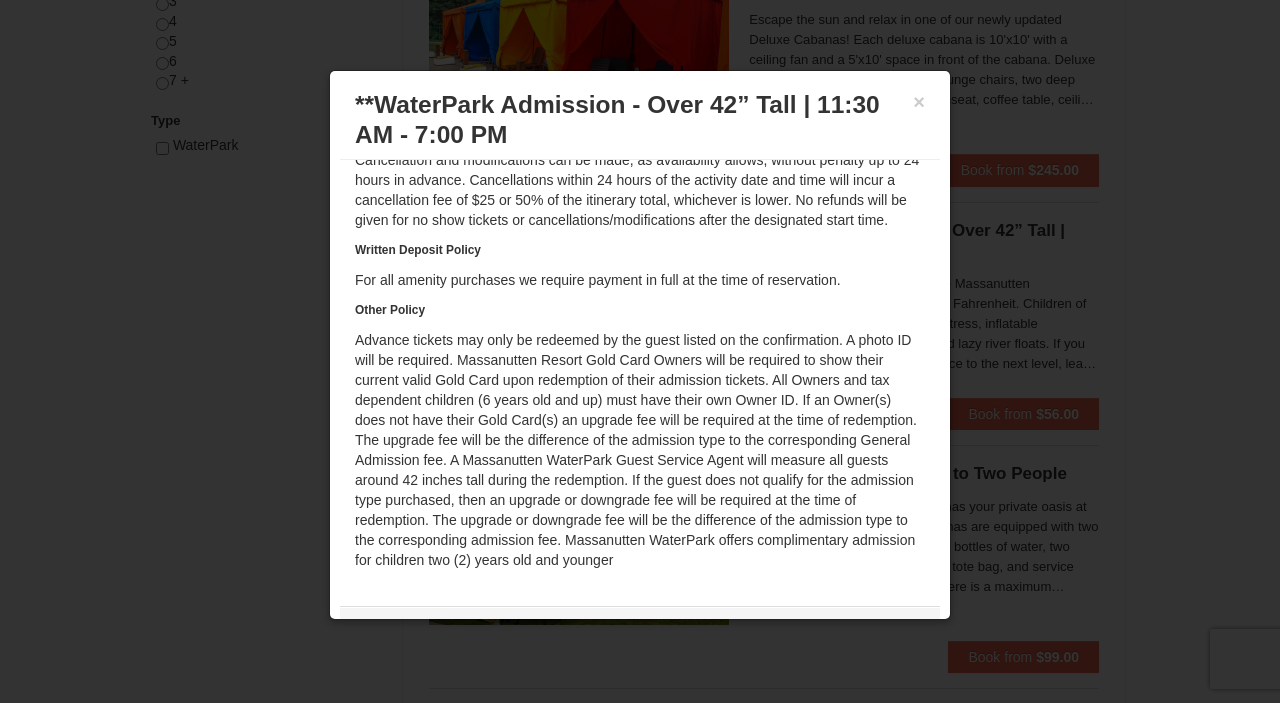 click on "×
**WaterPark Admission - Over 42” Tall | 11:30 AM - 7:00 PM  Massanutten Indoor/Outdoor WaterPark" at bounding box center (640, 120) 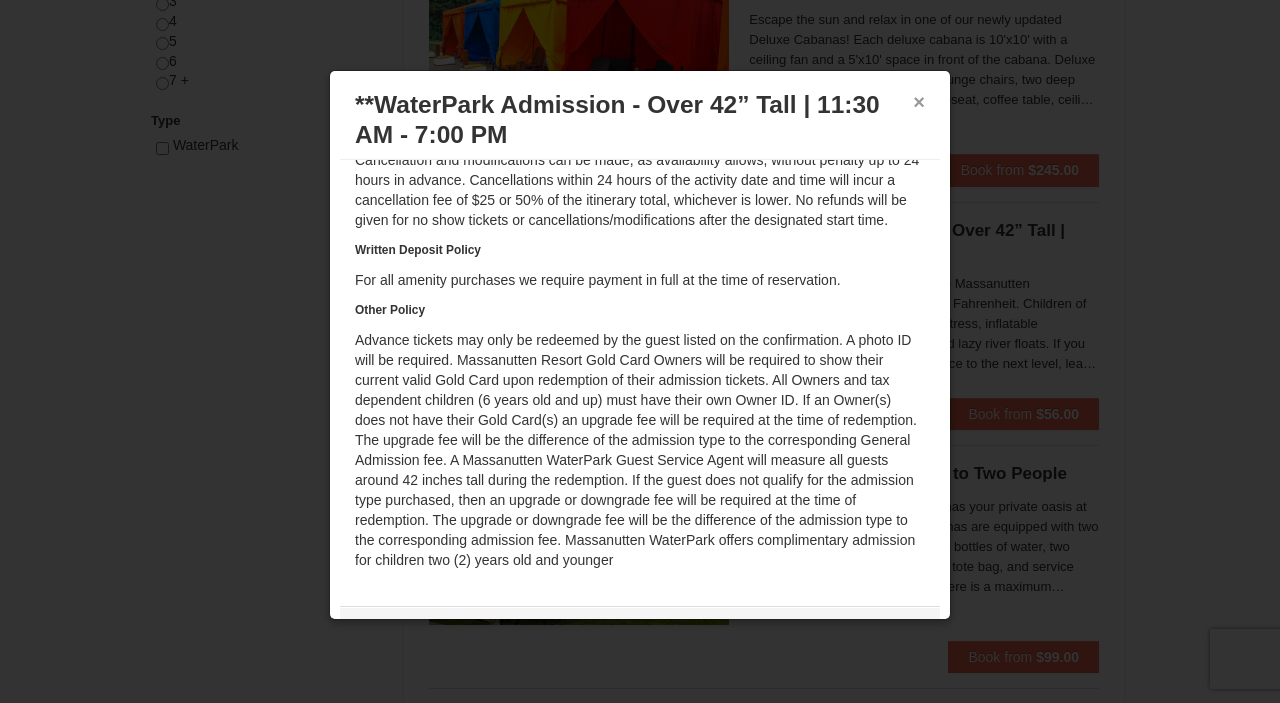 click on "×" at bounding box center [919, 102] 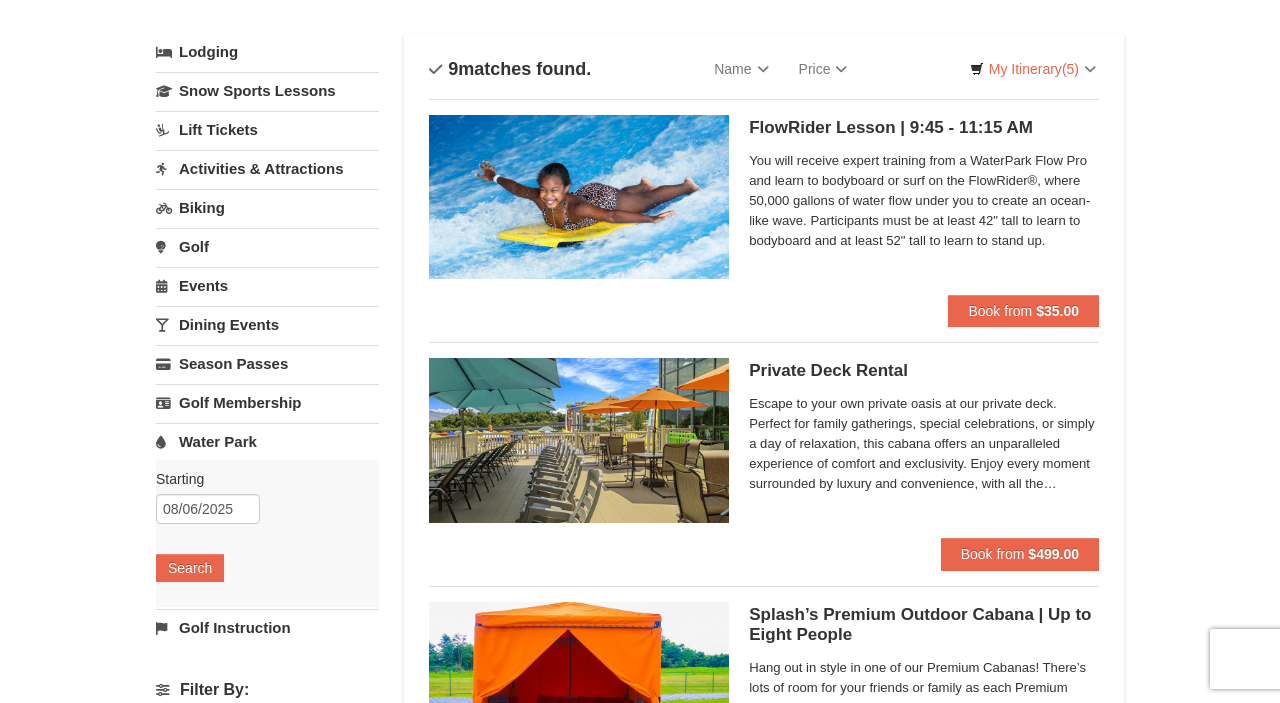 scroll, scrollTop: 0, scrollLeft: 0, axis: both 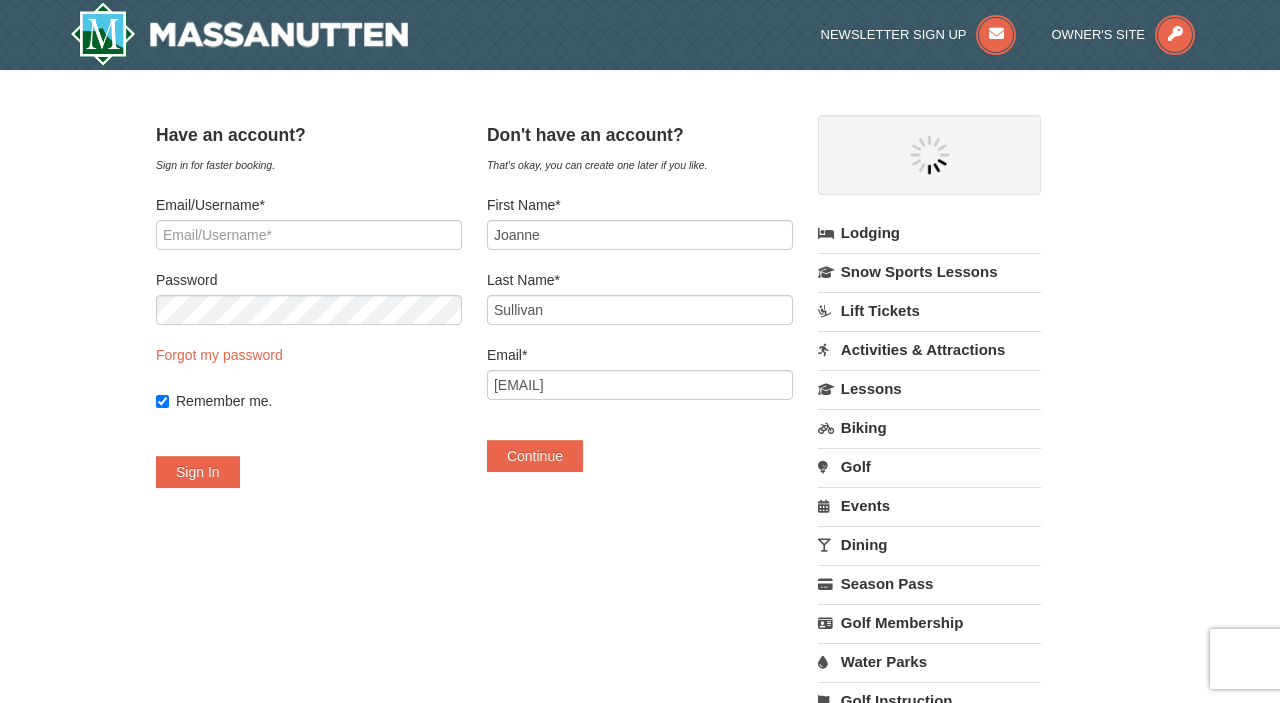 select on "8" 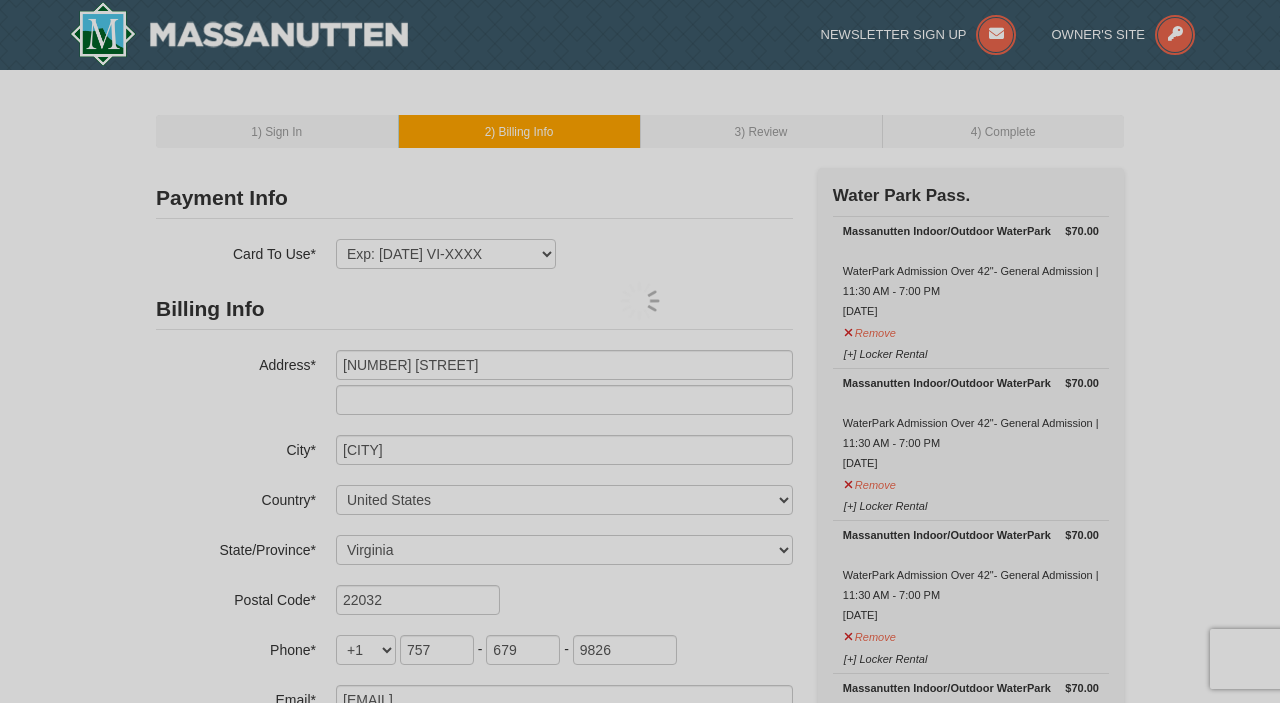 select on "VA" 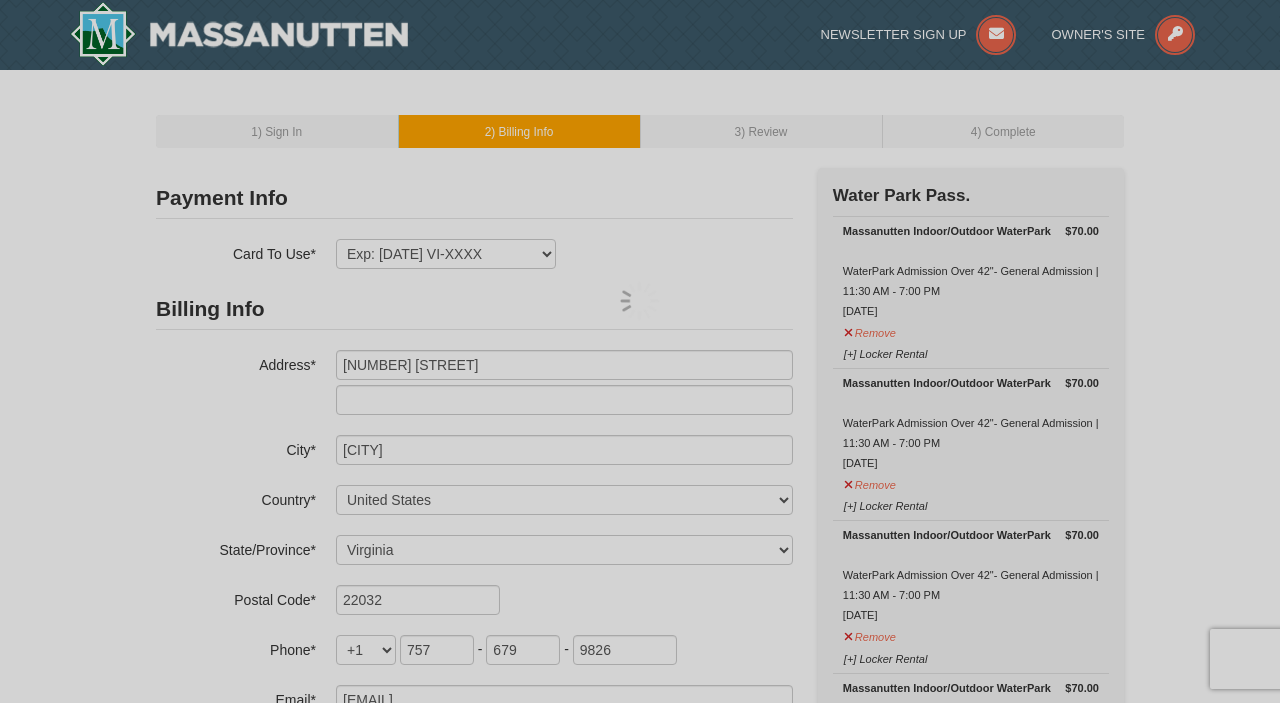 scroll, scrollTop: 0, scrollLeft: 0, axis: both 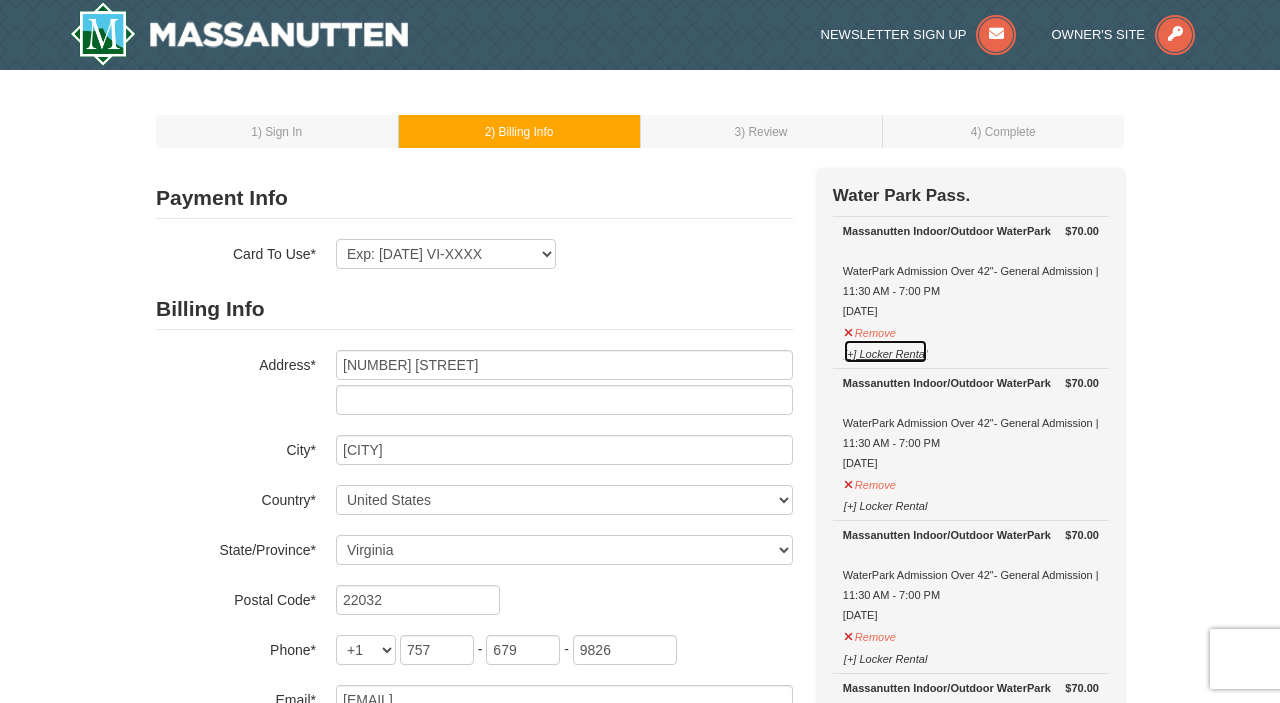 click on "[+] Locker Rental" at bounding box center [885, 351] 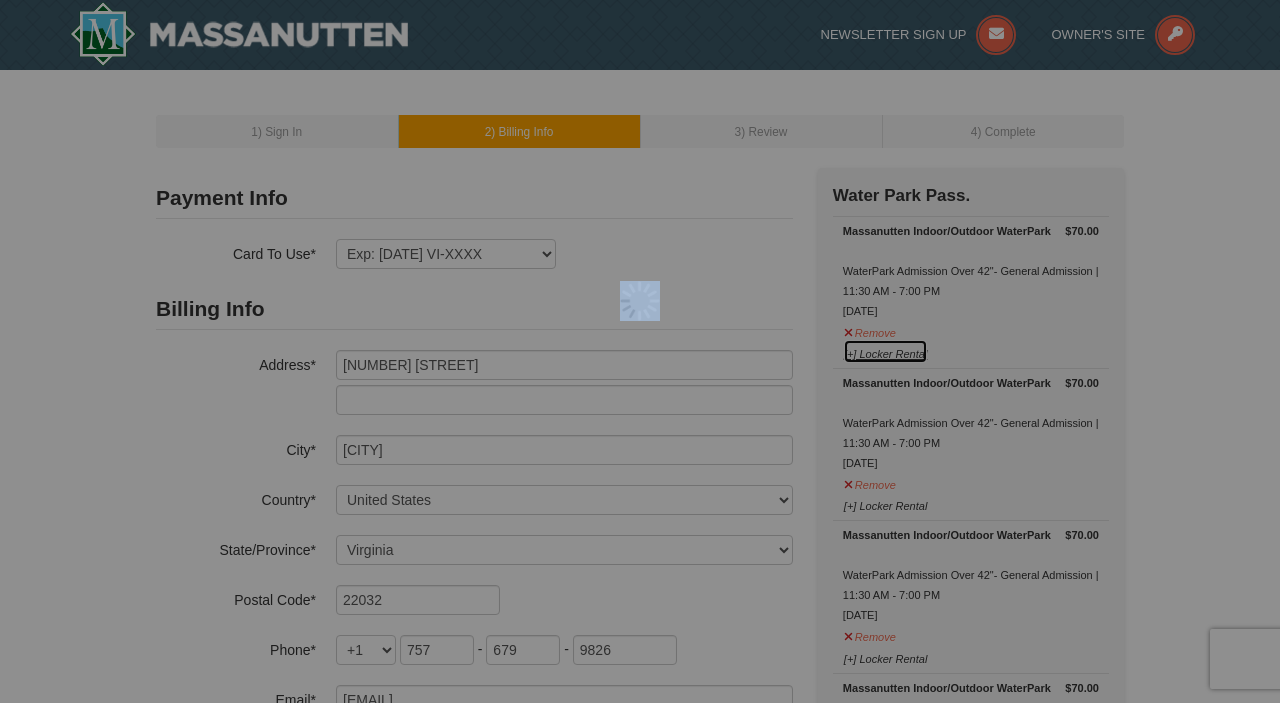 click at bounding box center [640, 351] 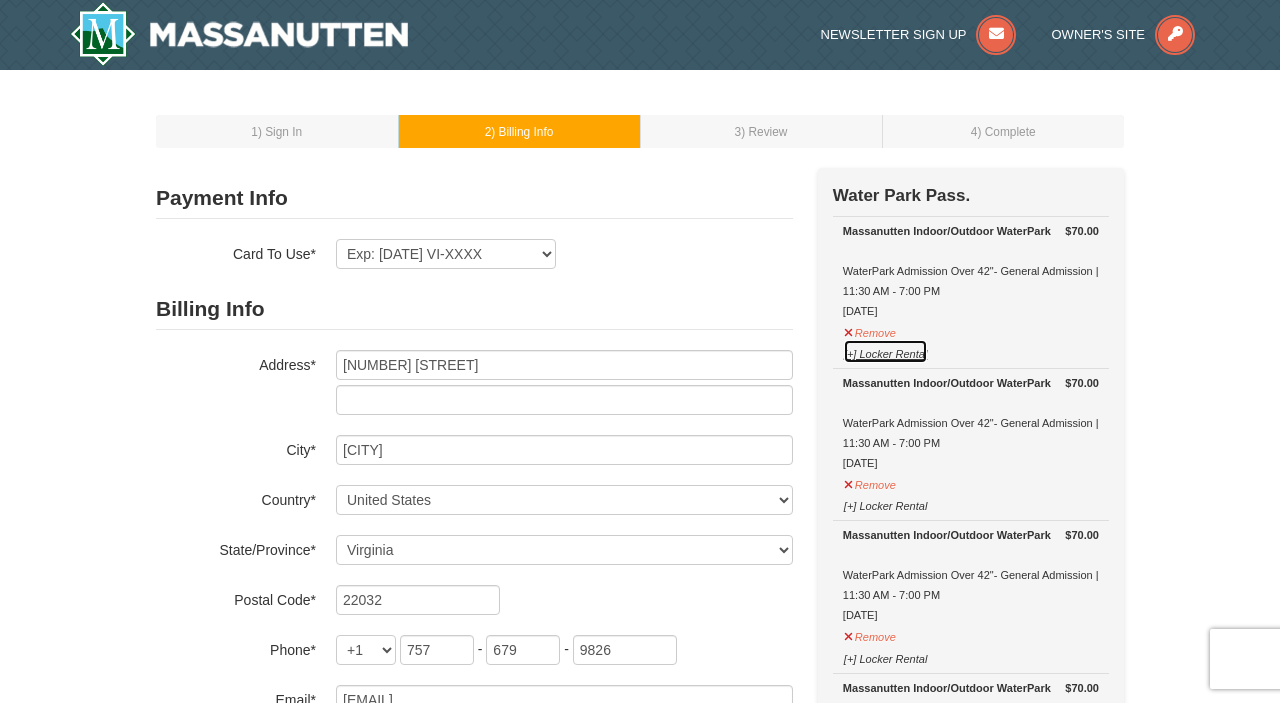 click on "[+] Locker Rental" at bounding box center [885, 351] 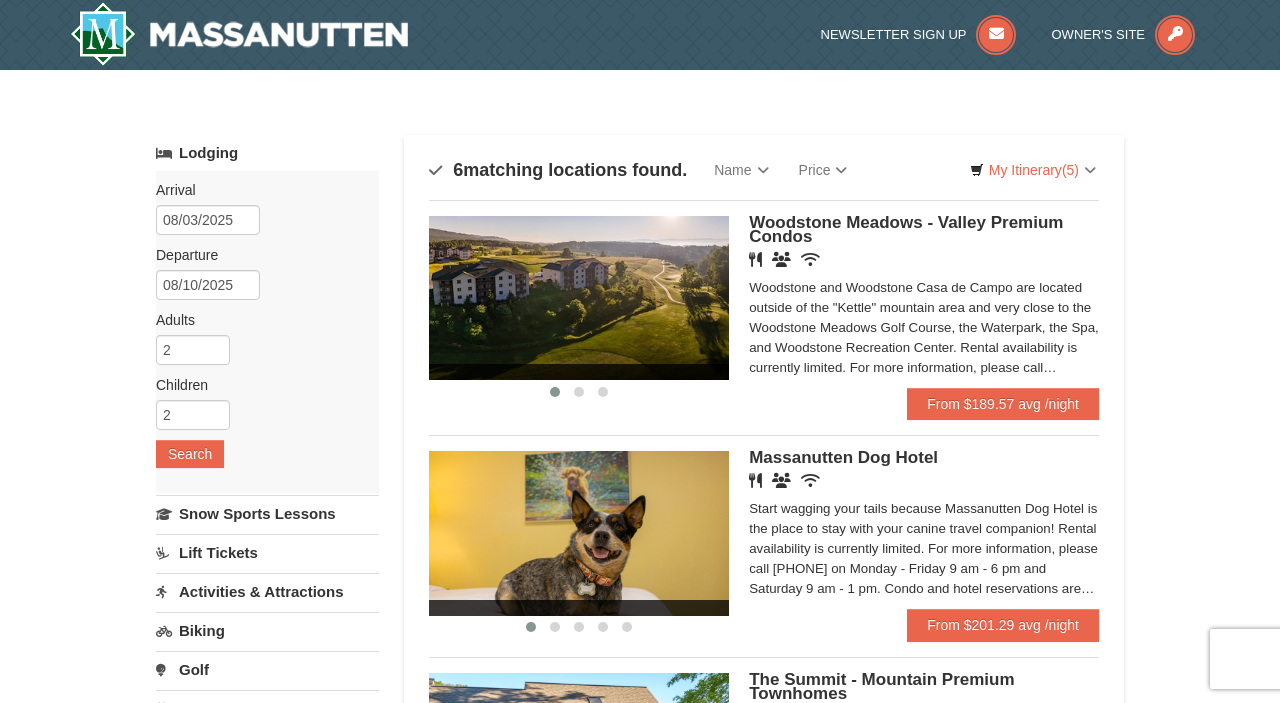 scroll, scrollTop: 0, scrollLeft: 0, axis: both 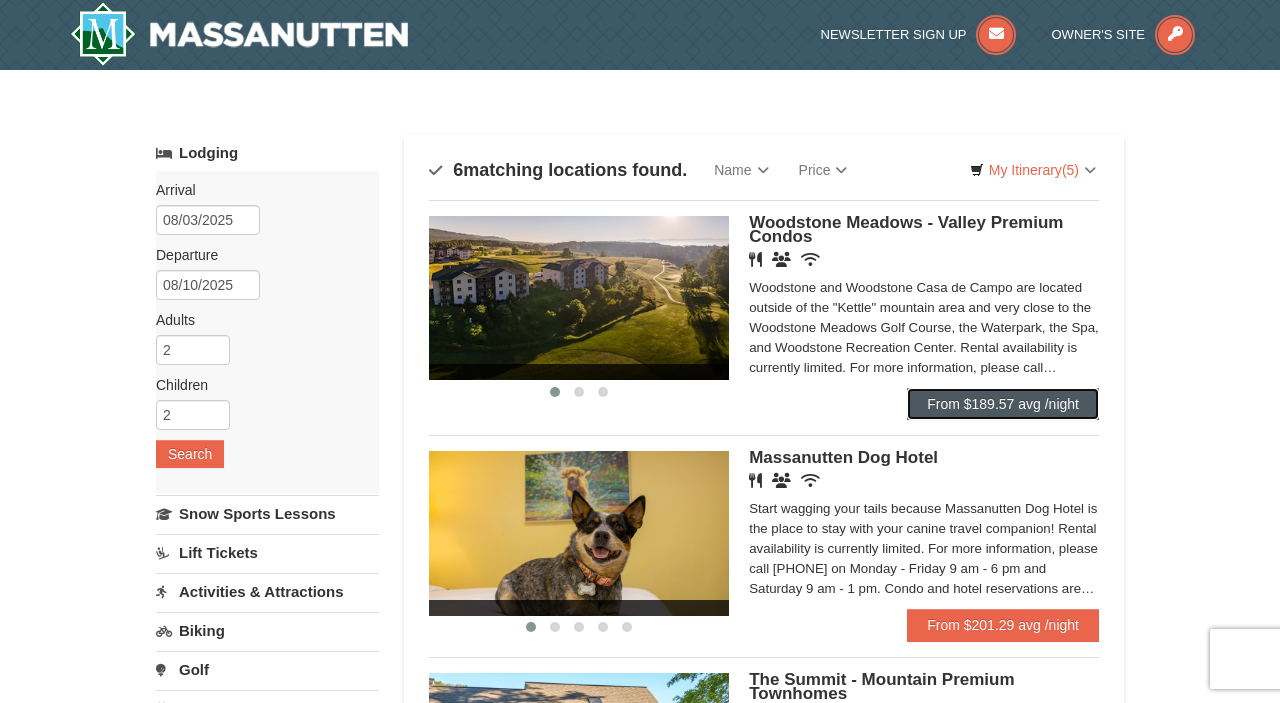 click on "From $189.57 avg /night" at bounding box center [1003, 404] 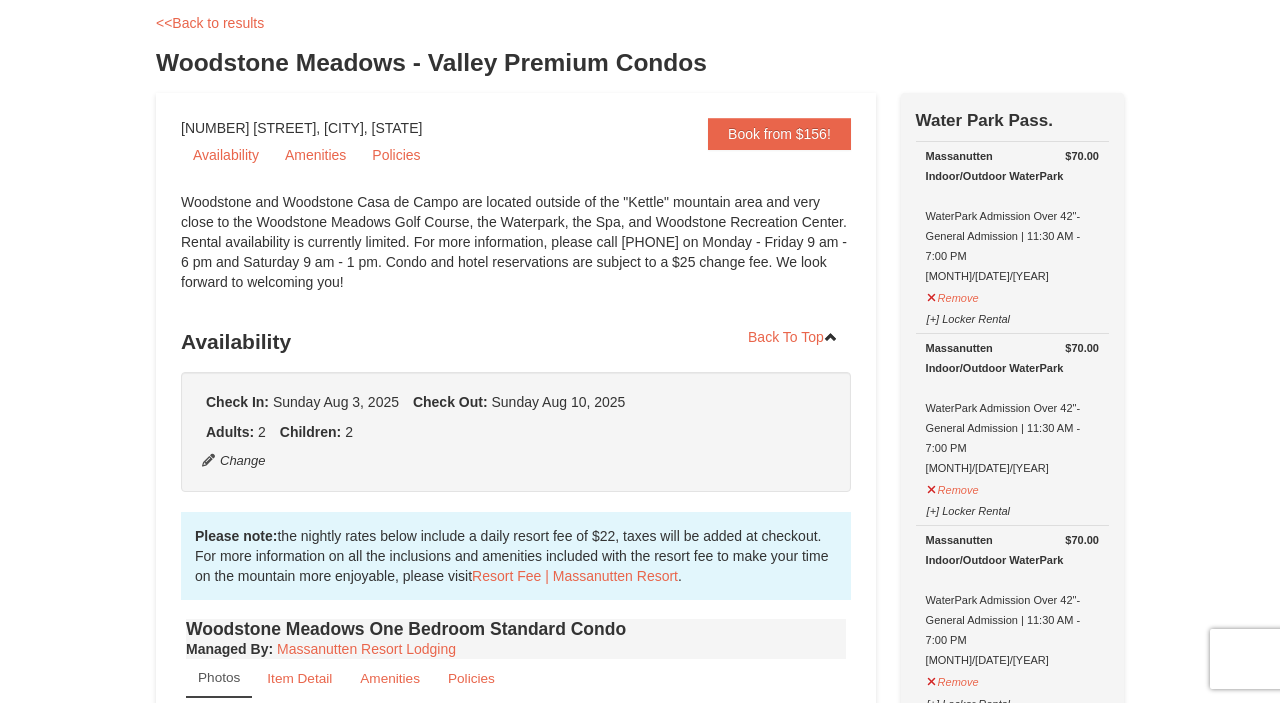 scroll, scrollTop: 0, scrollLeft: 0, axis: both 